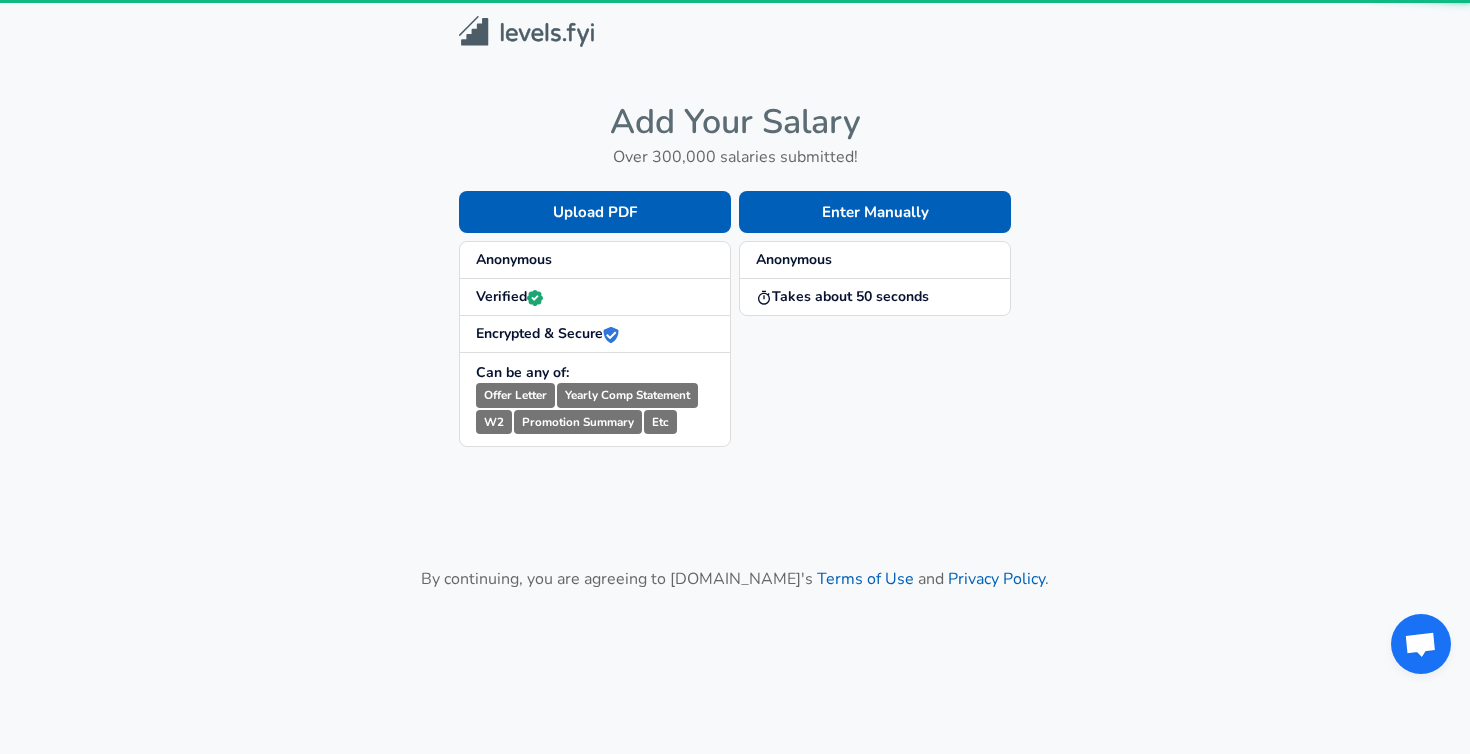 scroll, scrollTop: 0, scrollLeft: 0, axis: both 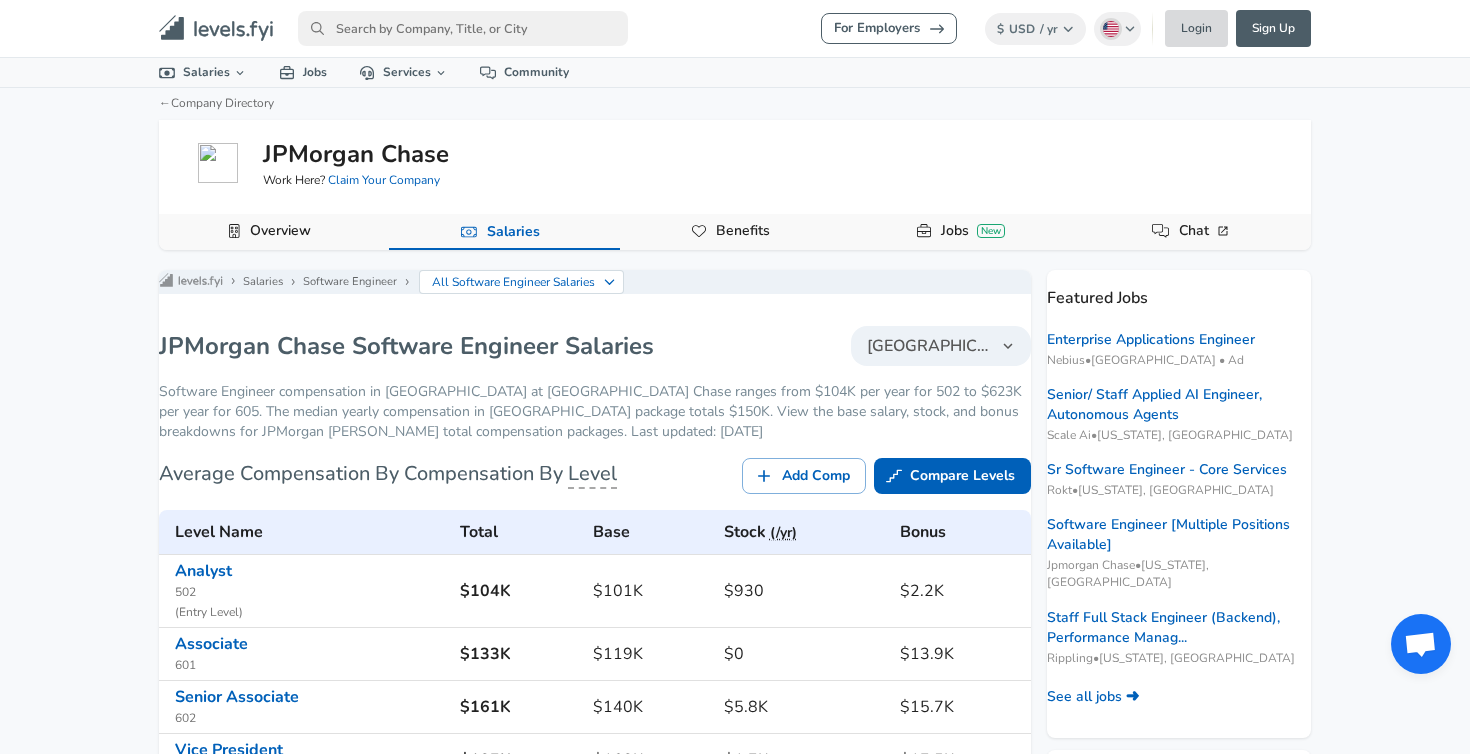 click on "Login" at bounding box center [1196, 28] 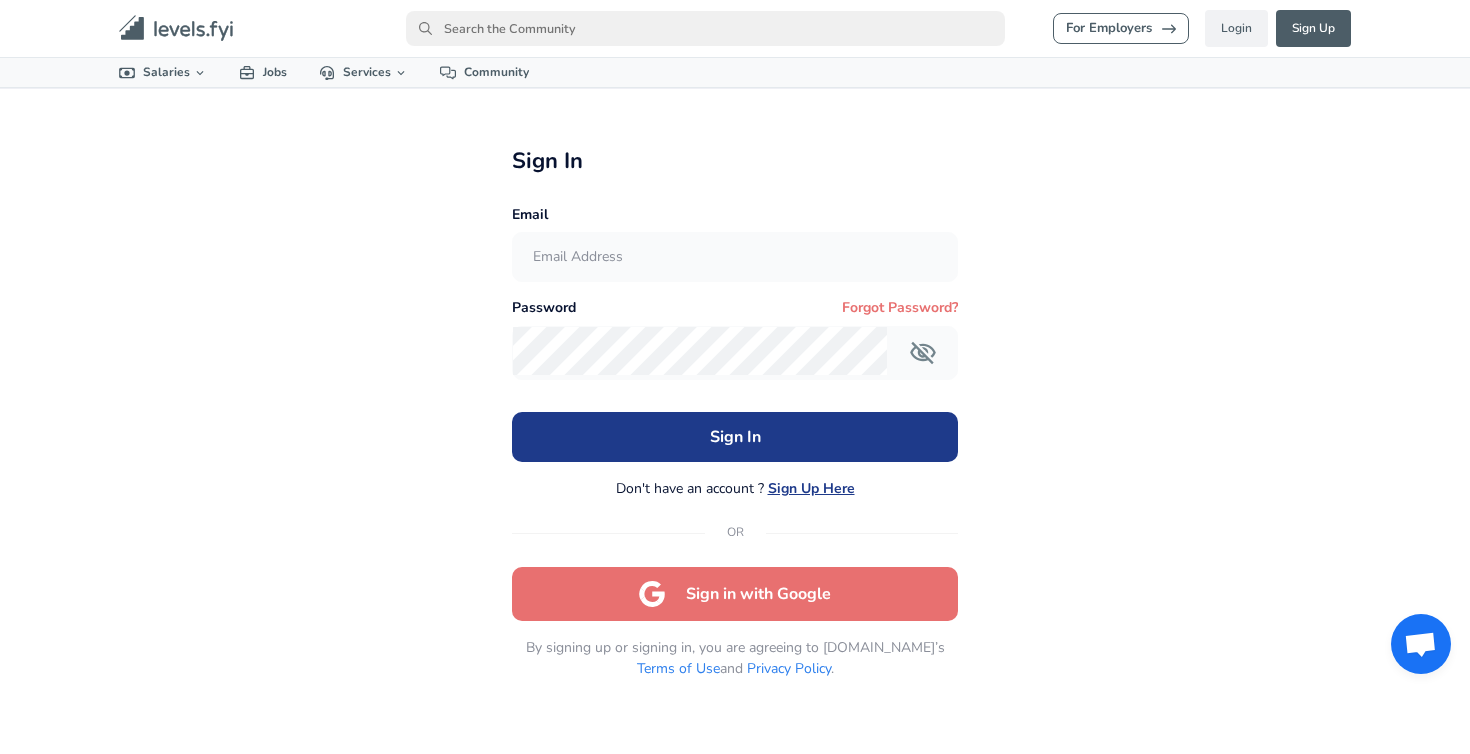 type on "[EMAIL_ADDRESS][DOMAIN_NAME]" 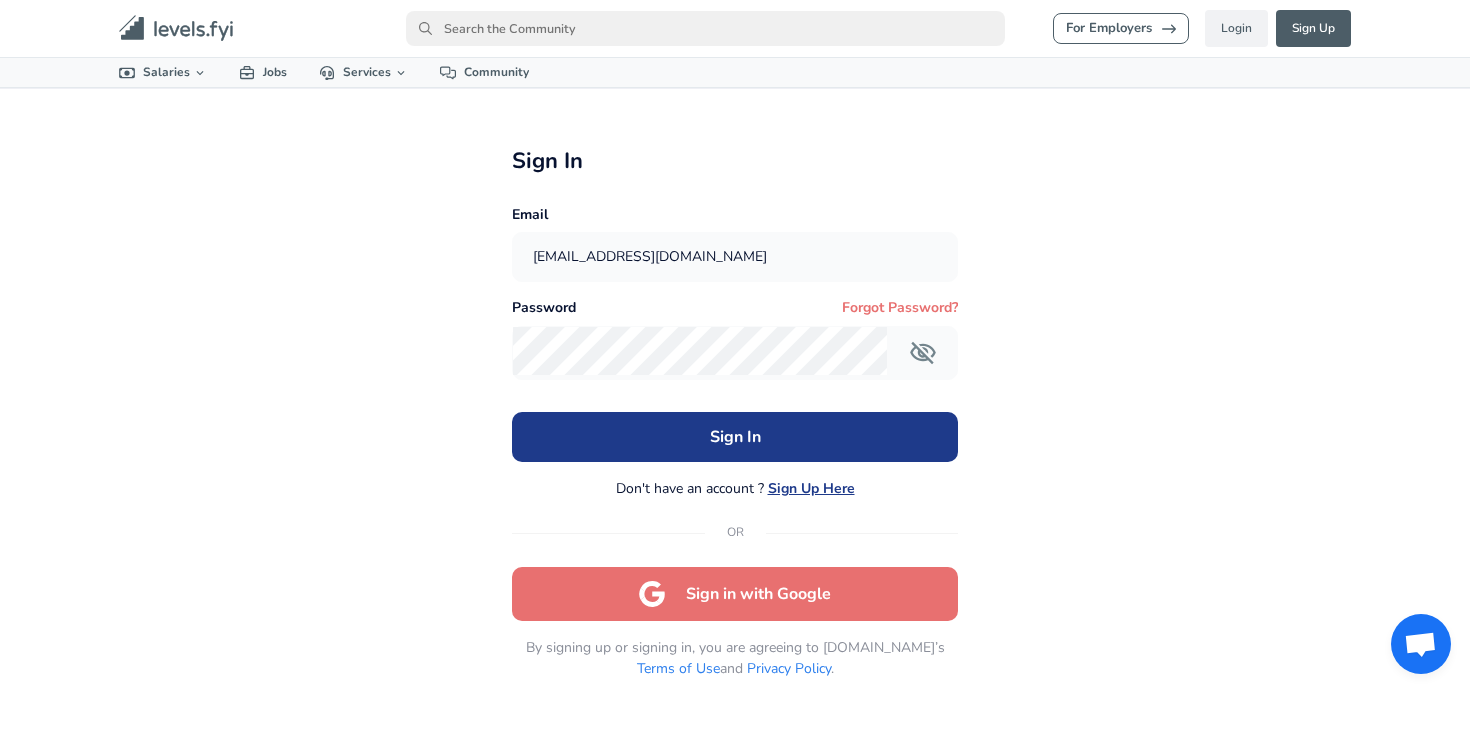 click on "Sign In" at bounding box center (734, 437) 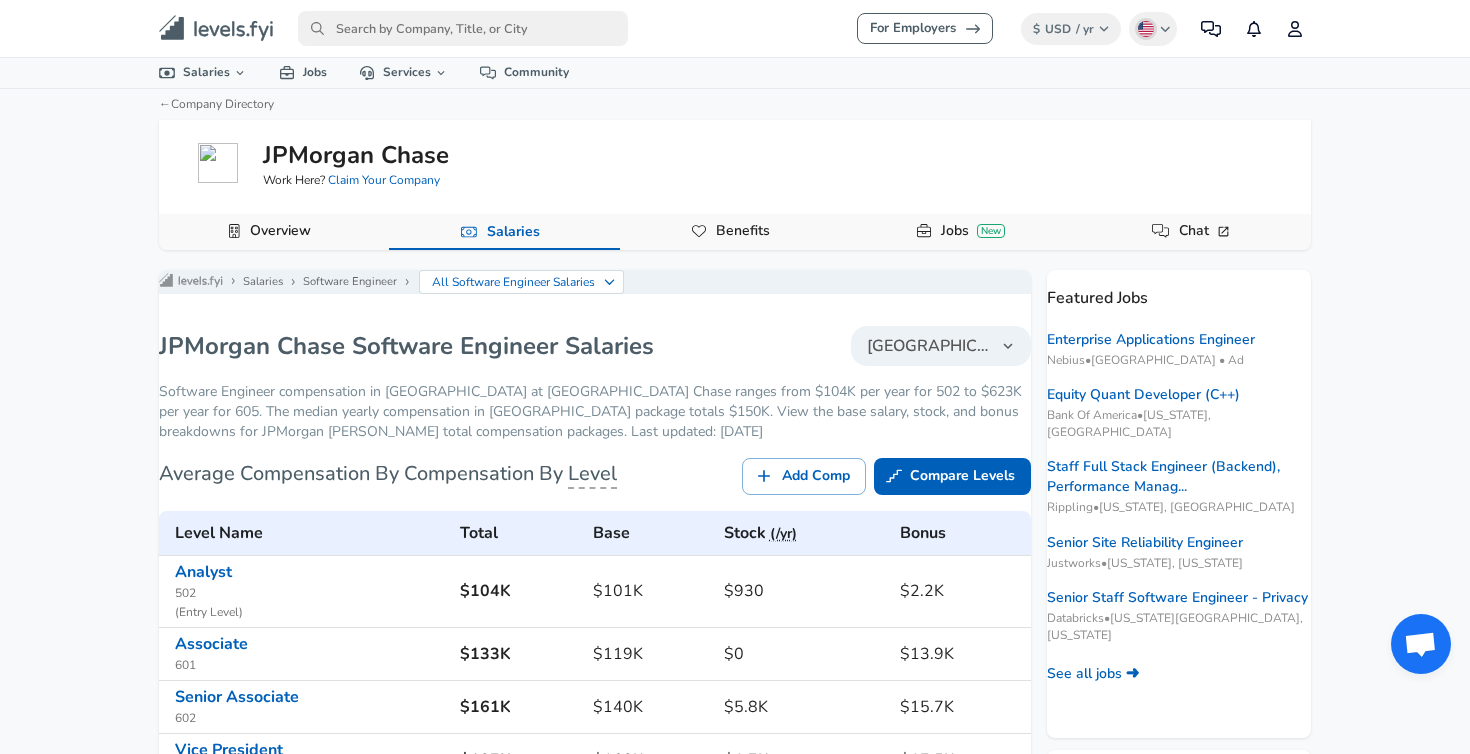 click on "For Employers $ USD / yr Change English (US) Change Community Notifications Profile All Data By Location By Company By Title Salary Calculator Chart Visualizations Verified Salaries Internships Negotiation Support Compare Benefits Who's Hiring 2024 Pay Report Top Paying Companies Integrate Blog Press Google Software Engineer Product Manager [US_STATE][GEOGRAPHIC_DATA] Area Data Scientist View Individual Data Points   Levels FYI Logo Salaries 📂   All Data 🌎   By Location 🏢   By Company 🖋    By Title 🏭️    By Industry 📍   Salary Heatmap 📈   Chart Visualizations 🔥   Real-time Percentiles 🎓   Internships ❣️   Compare Benefits 🎬   2024 Pay Report 🏆   Top Paying Companies 💸   Calculate Meeting Cost #️⃣   Salary Calculator Contribute Add Salary Add Company Benefits Add Level Mapping Jobs Services Candidate Services 💵  Negotiation Coaching 📄  Resume Review 🎁  Gift a Resume Review For Employers Interactive Offers Real-time Percentiles  🔥 Compensation Benchmarking Community" at bounding box center (735, 377) 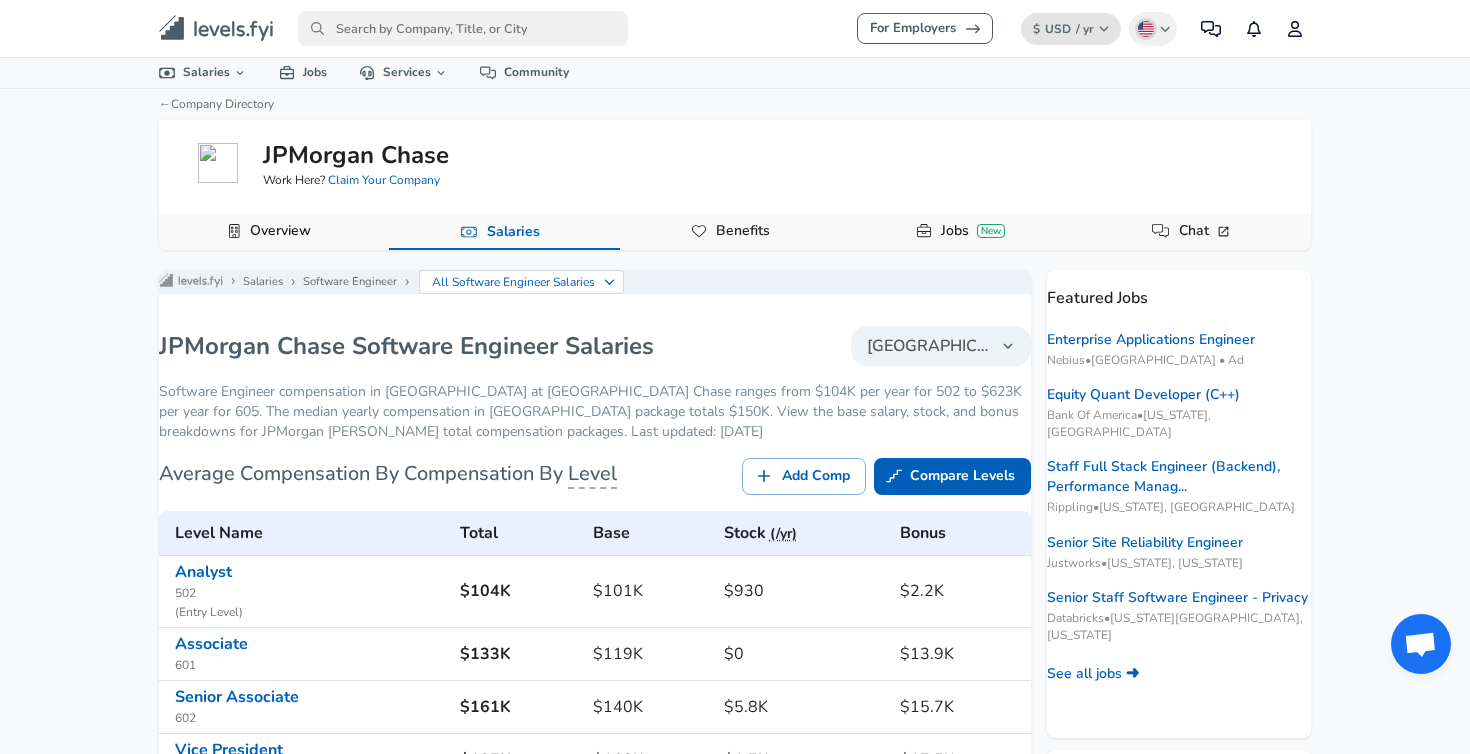 click 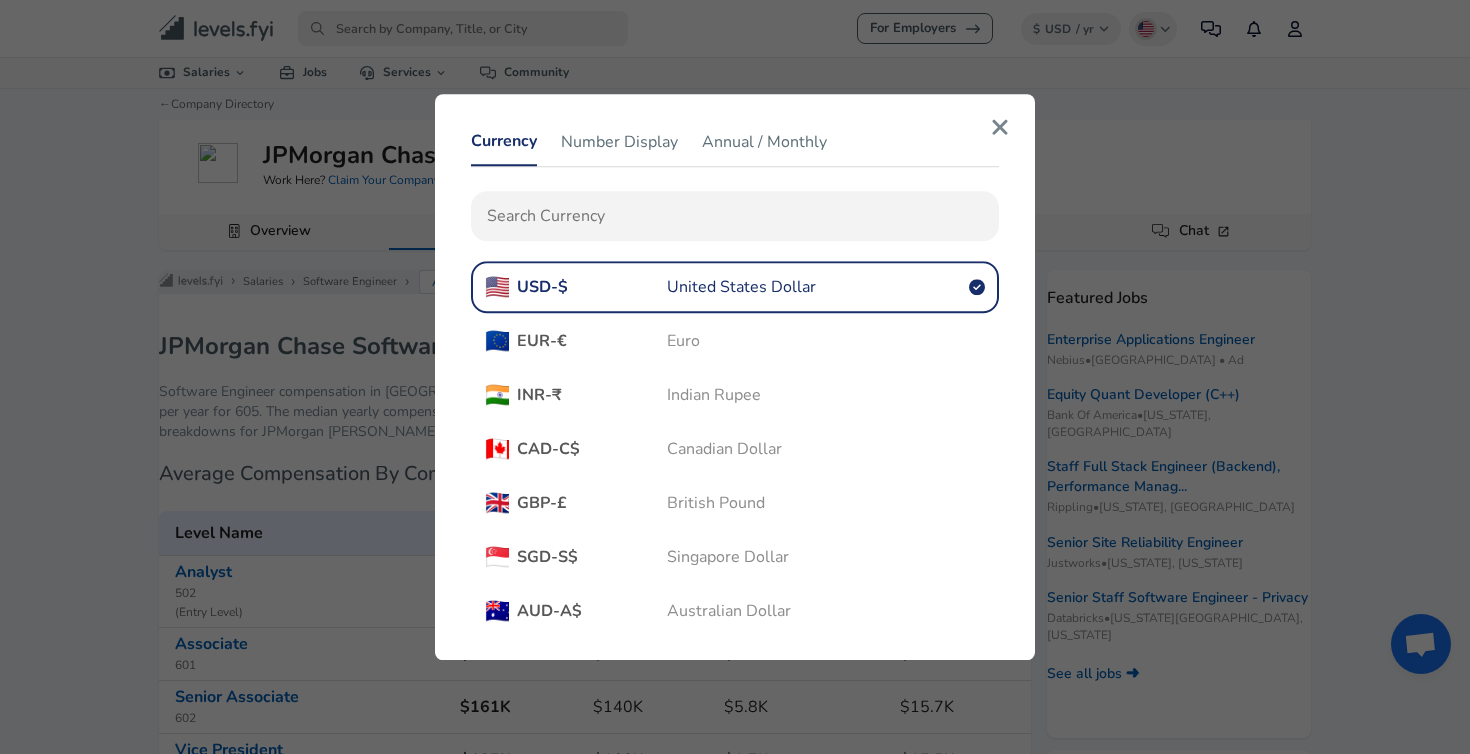 click 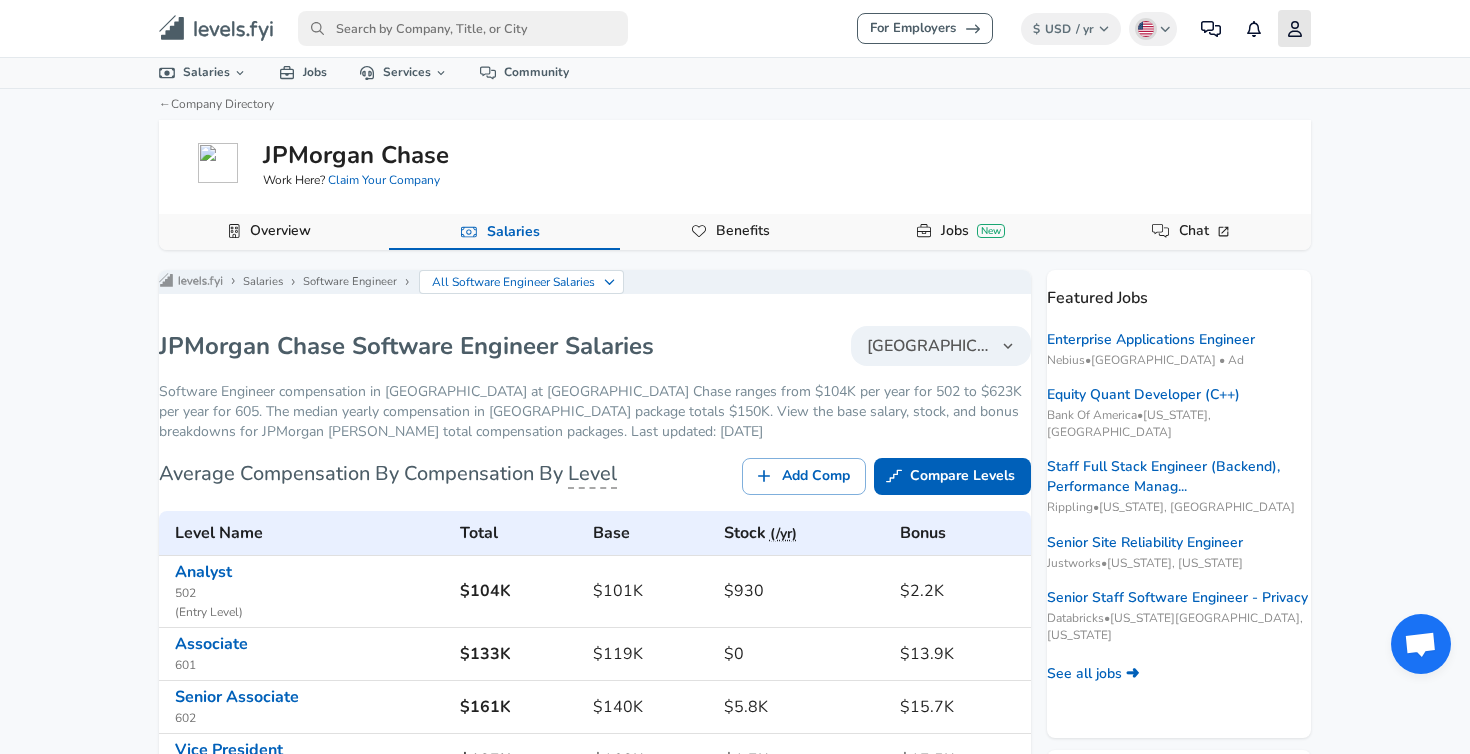 click 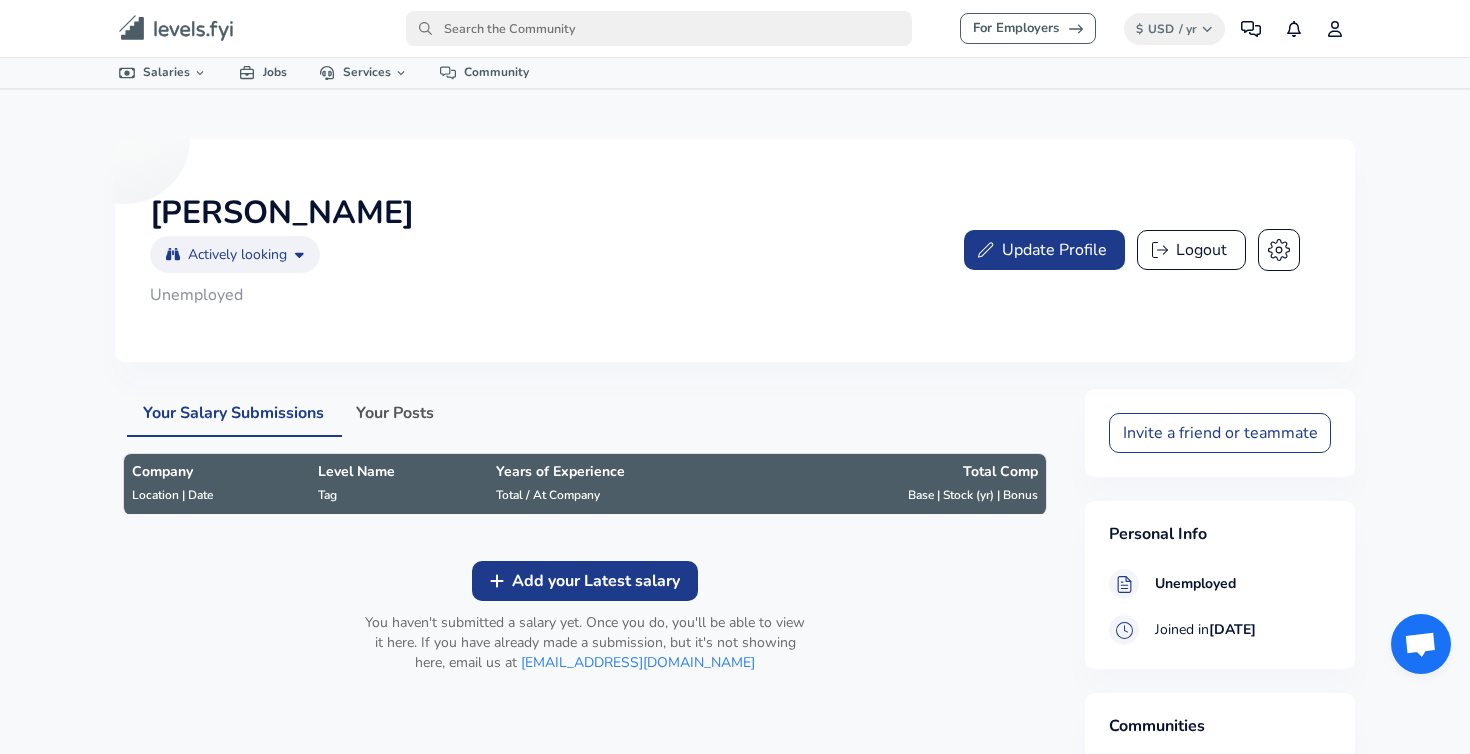 click on "Add your Latest salary" at bounding box center (596, 581) 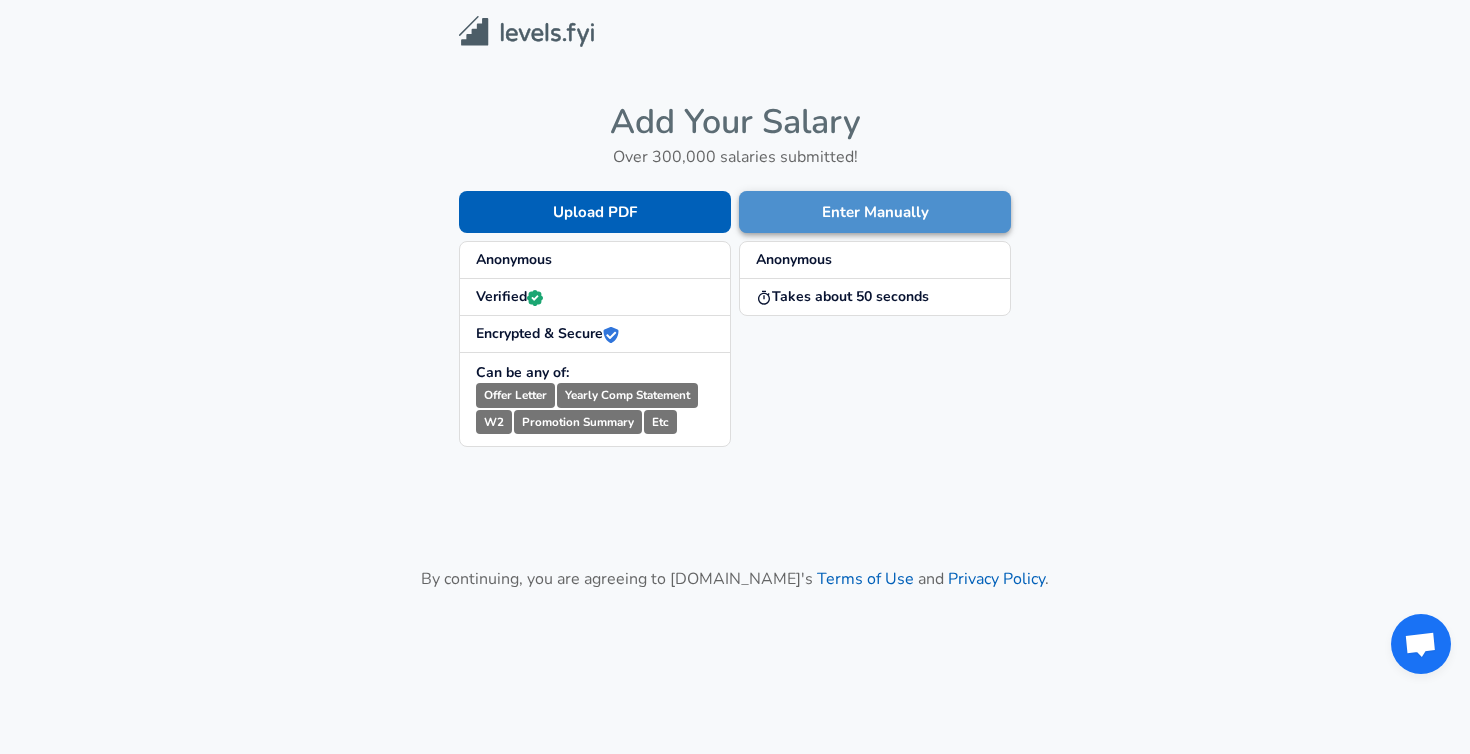 click on "Enter Manually" at bounding box center [875, 212] 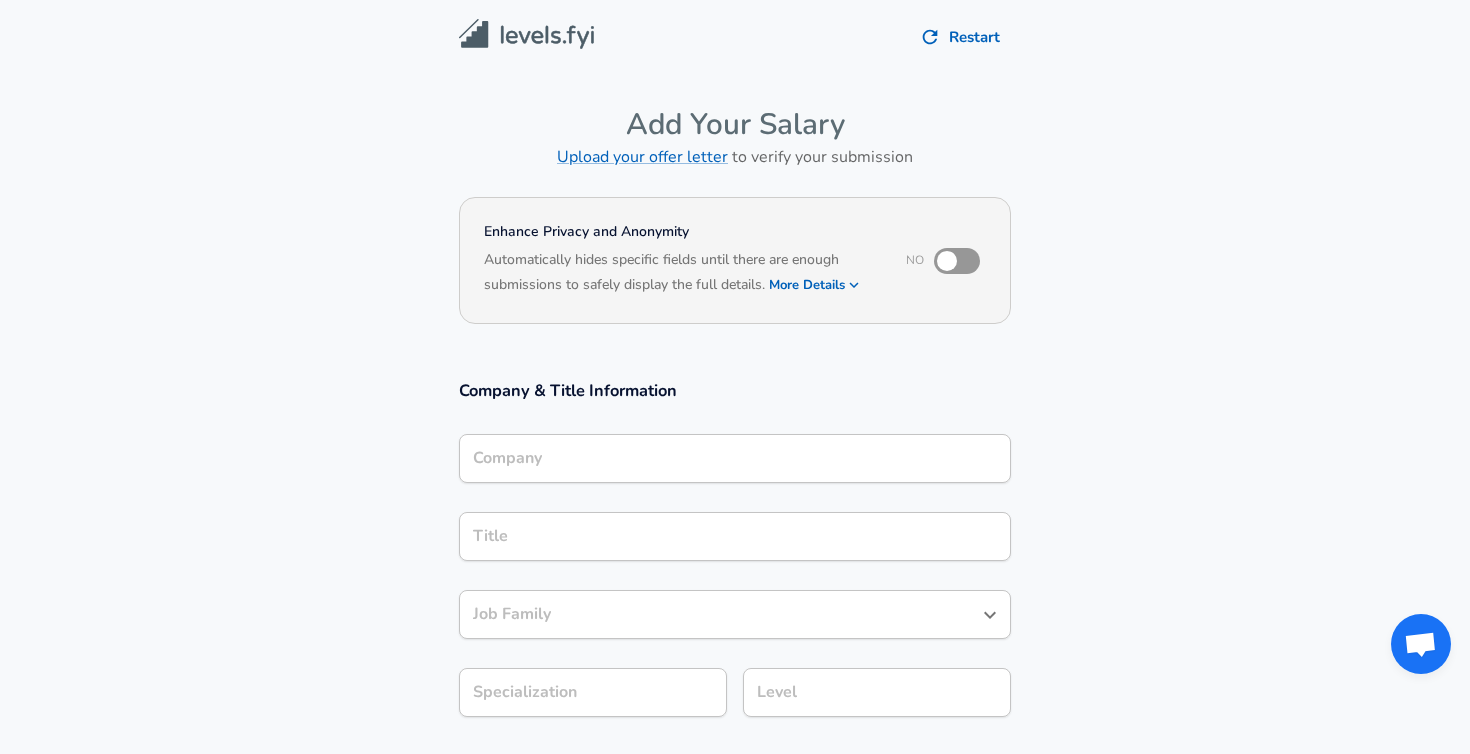 click on "Company" at bounding box center [735, 458] 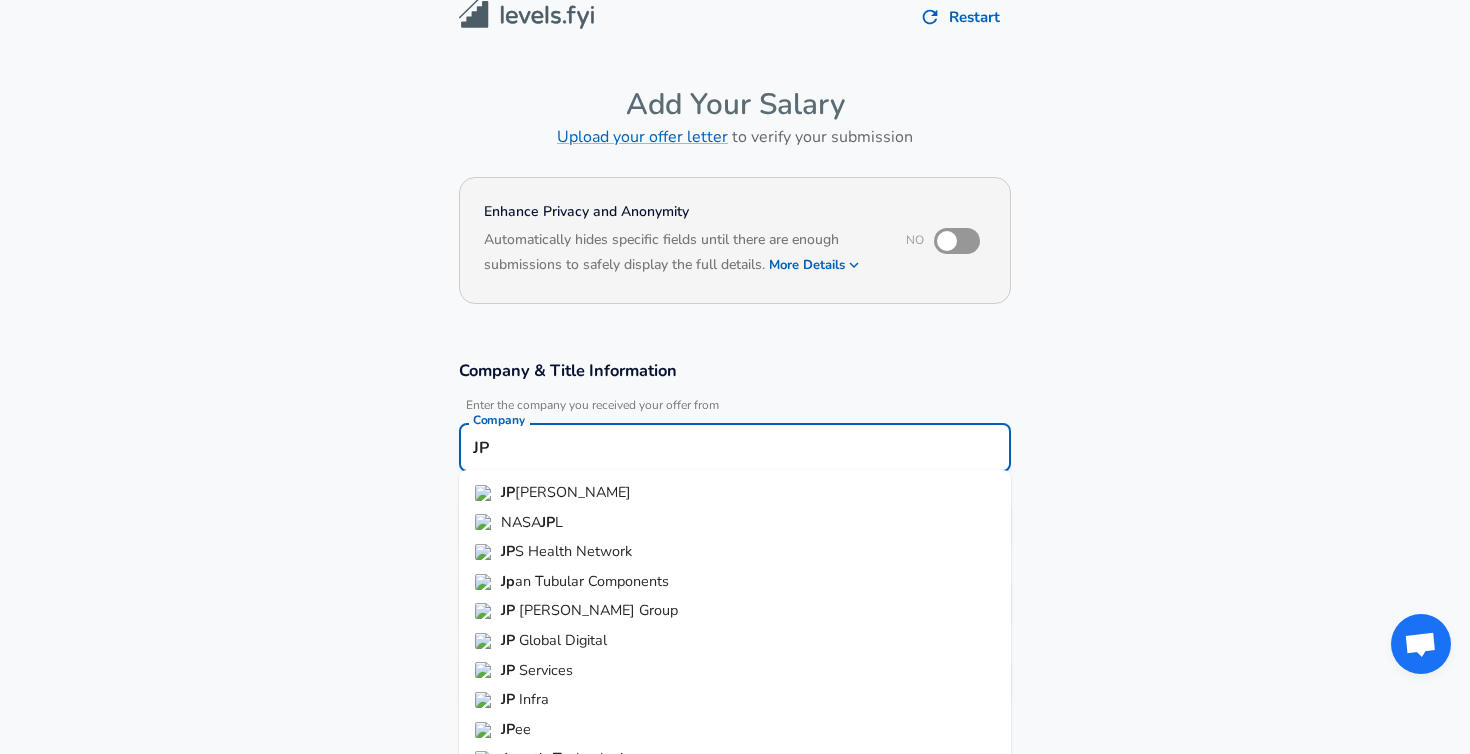 click on "[PERSON_NAME] [PERSON_NAME]" at bounding box center (735, 493) 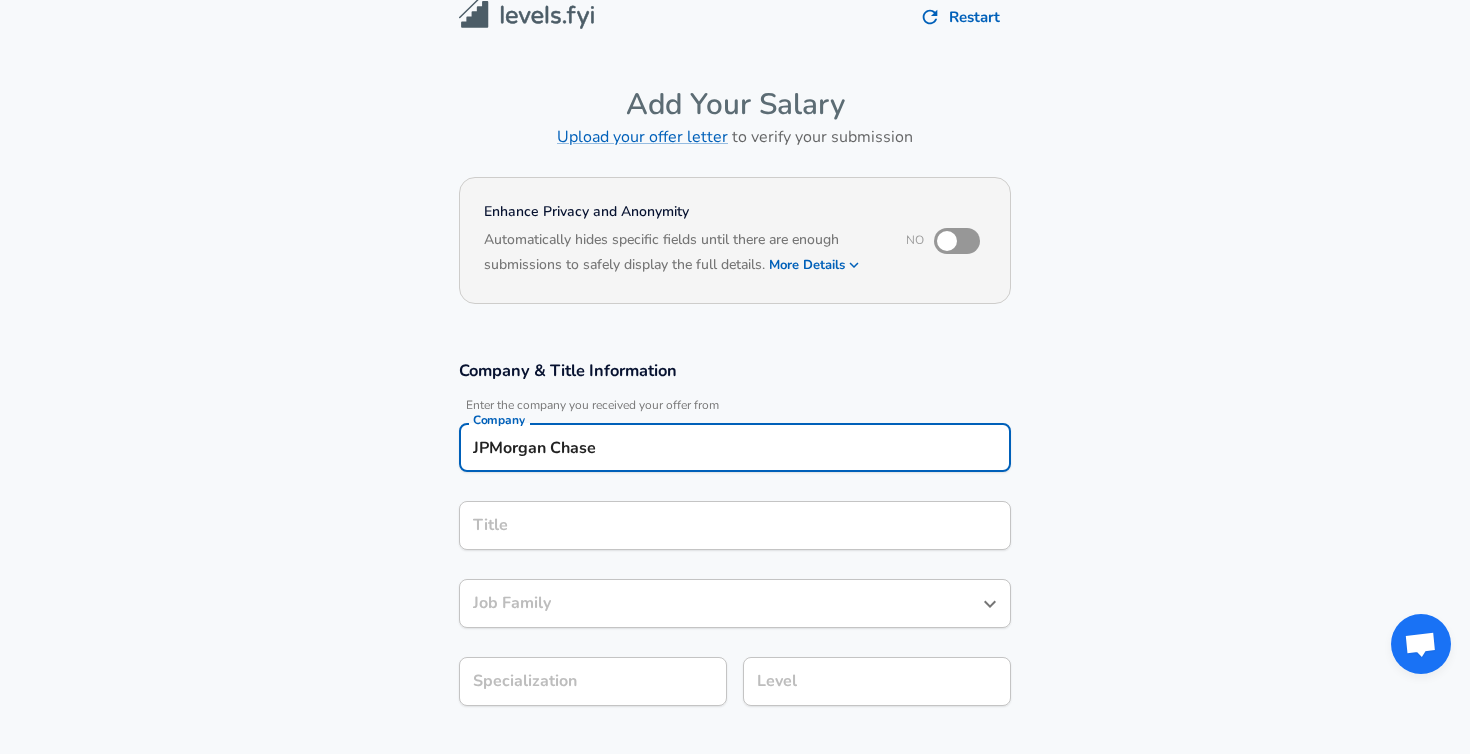 click on "Title" at bounding box center [735, 525] 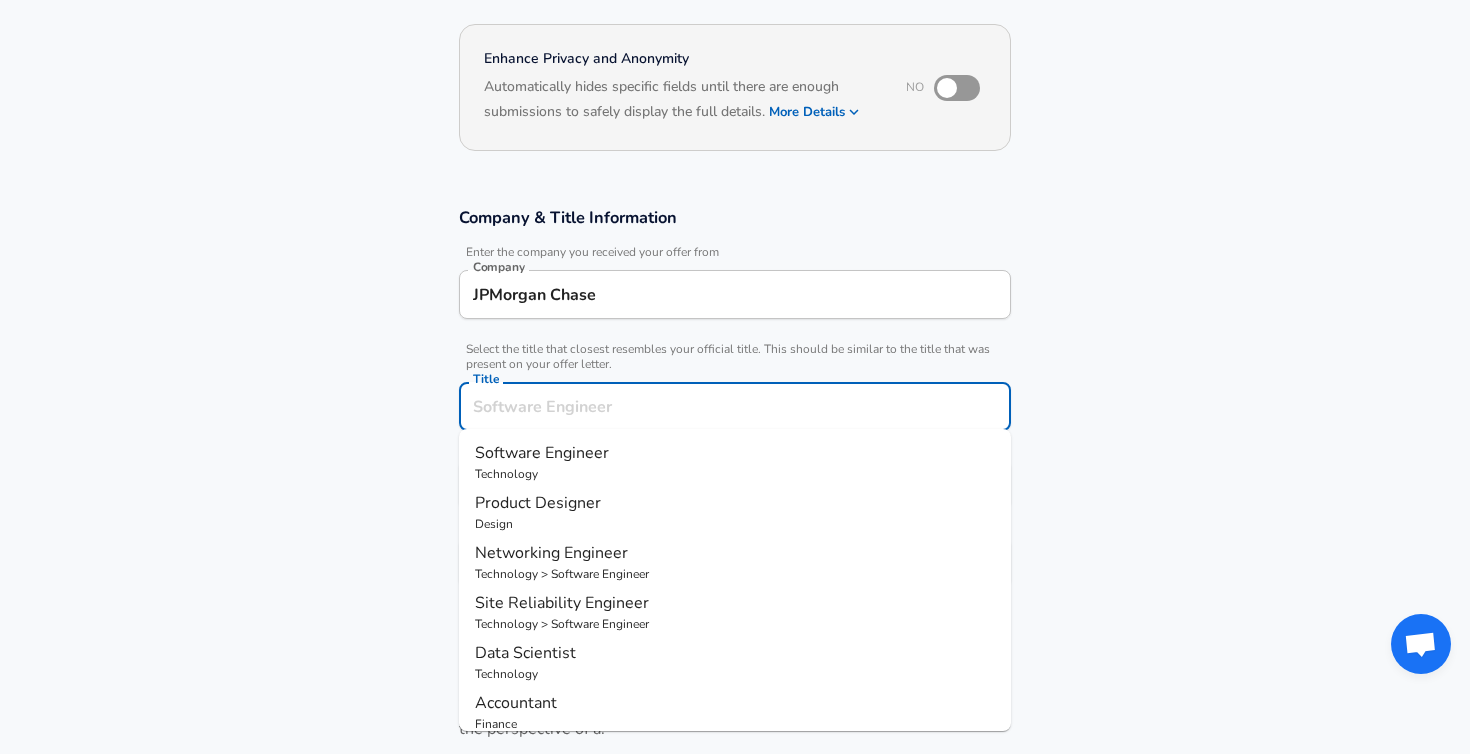 scroll, scrollTop: 173, scrollLeft: 0, axis: vertical 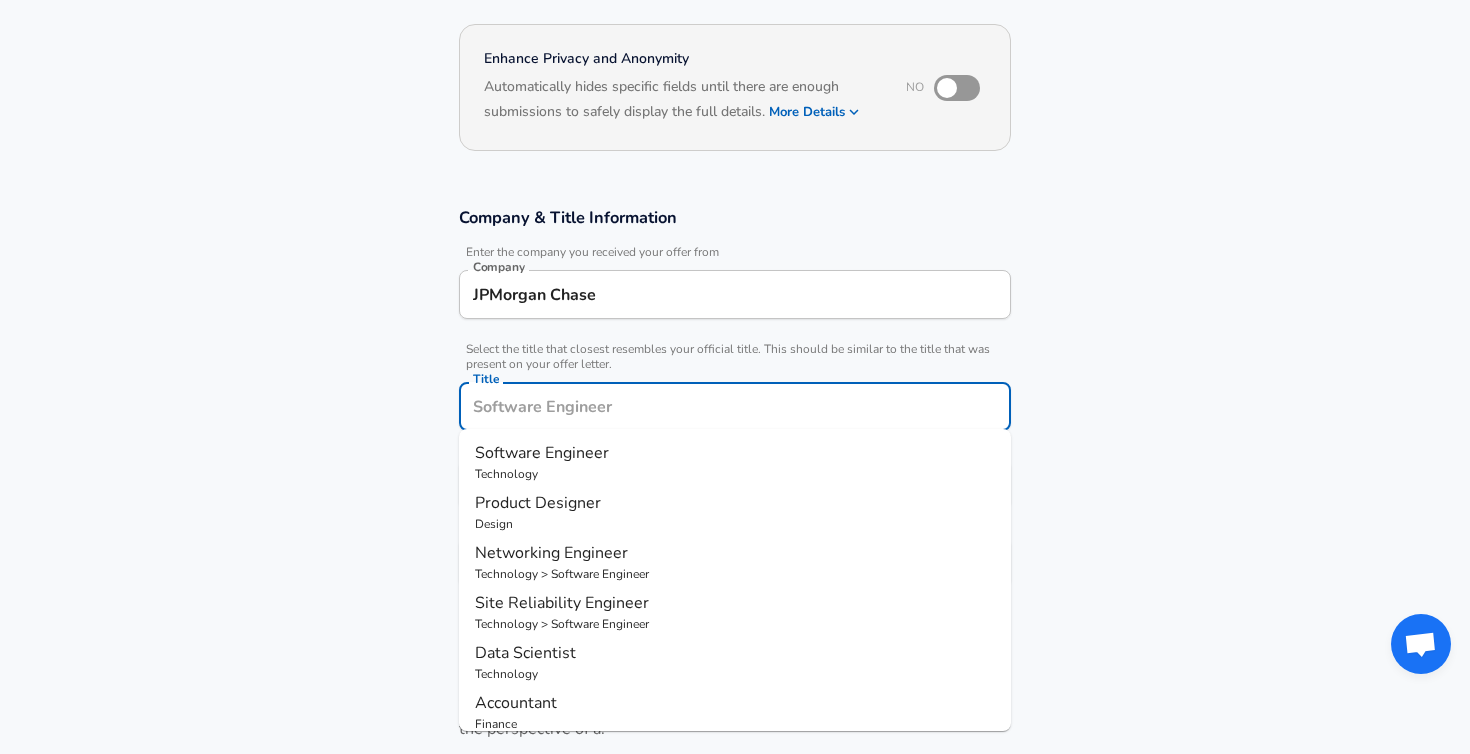 click on "Software Engineer" at bounding box center [542, 453] 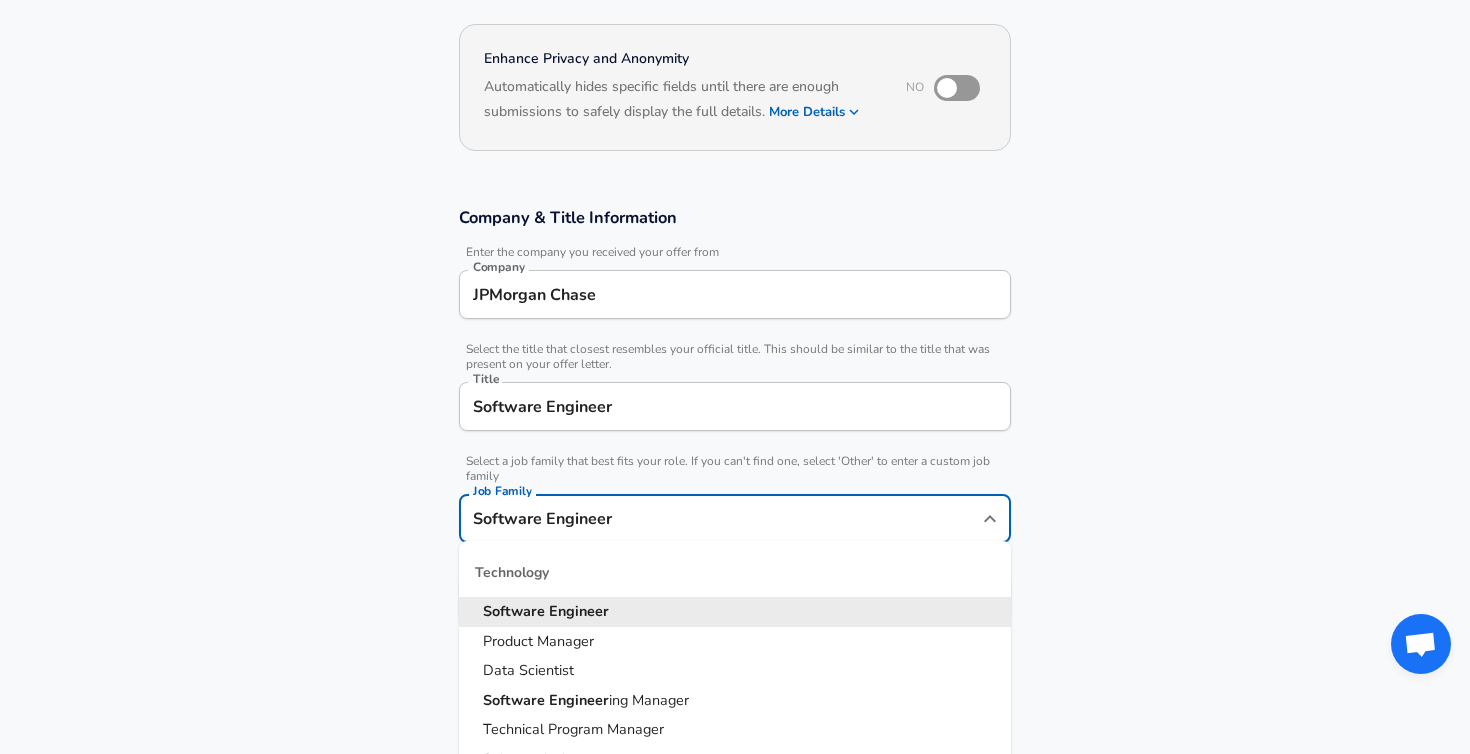 click on "Software Engineer" at bounding box center (720, 518) 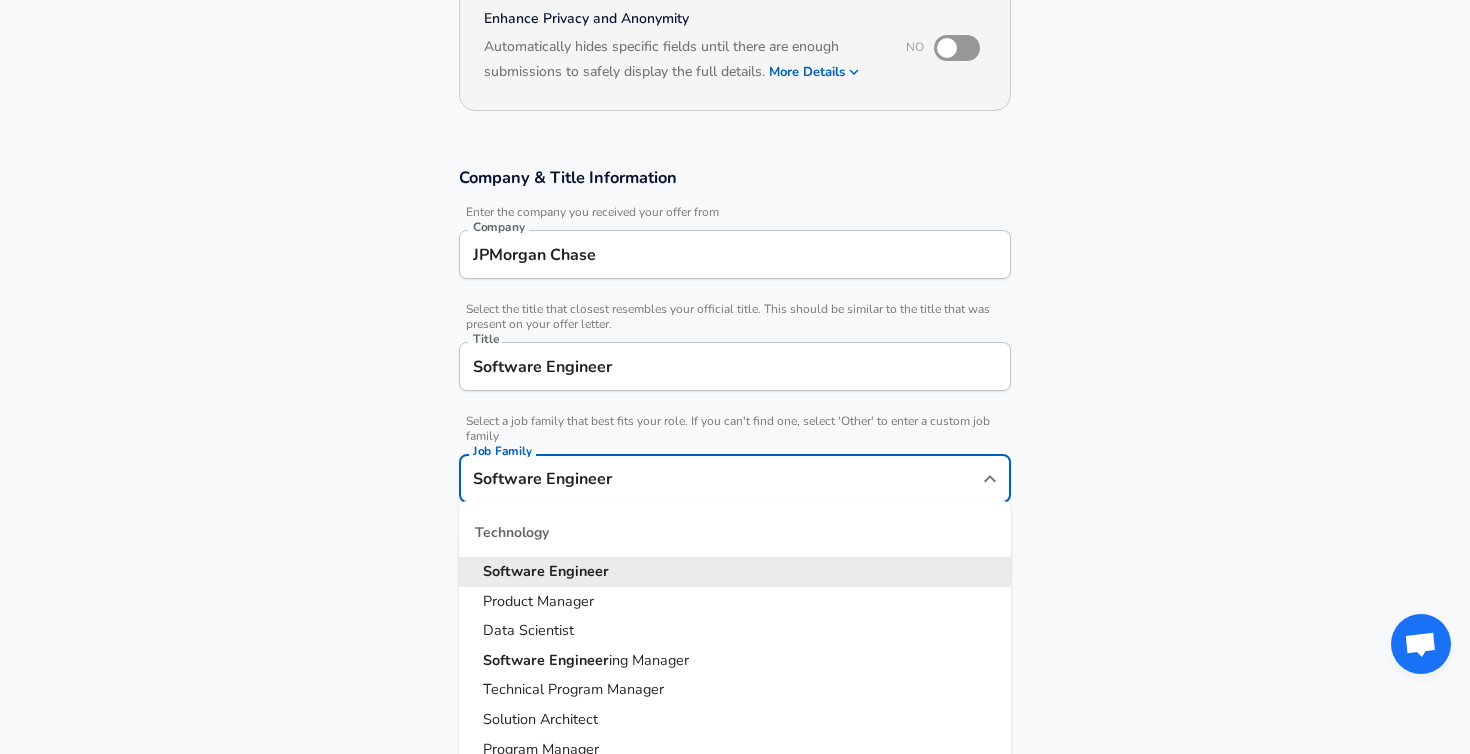 click on "Company & Title Information   Enter the company you received your offer from Company JPMorgan Chase Company   Select the title that closest resembles your official title. This should be similar to the title that was present on your offer letter. Title Software Engineer Title   Select a job family that best fits your role. If you can't find one, select 'Other' to enter a custom job family Job Family Software Engineer Job Family Technology Software     Engineer Product Manager Data Scientist Software     Engineer ing Manager Technical Program Manager Solution Architect Program Manager Project Manager Data Science Manager Technical Writer Engineering Biomedical  Engineer Civil  Engineer Hardware  Engineer Mechanical  Engineer Geological  Engineer Electrical  Engineer Controls  Engineer Chemical  Engineer Aerospace  Engineer Materials  Engineer Optical  Engineer MEP  Engineer Prompt  Engineer Business Management Consultant Business Development Sales Sales Legal Legal Sales Sales  Engineer Legal Regulatory Affairs" at bounding box center [735, 384] 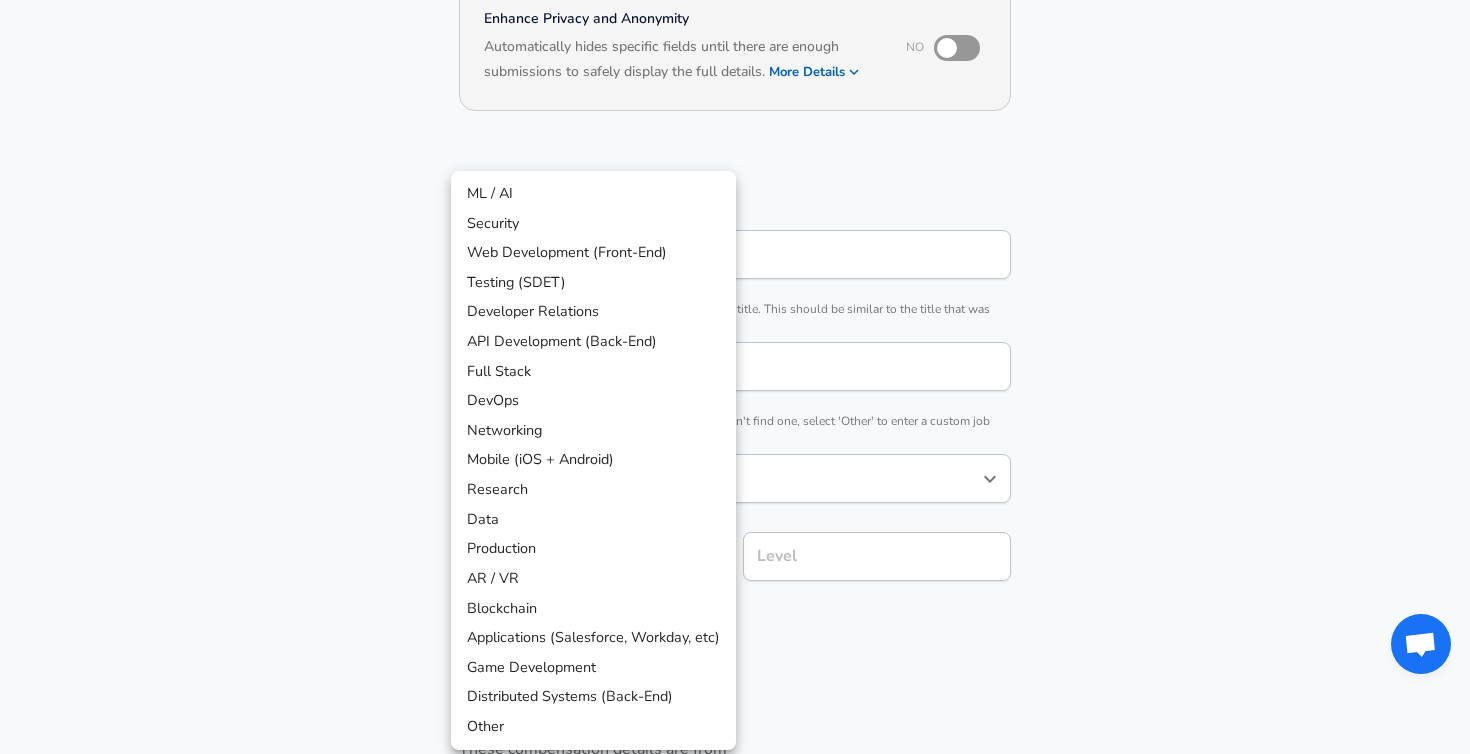click on "Restart Add Your Salary Upload your offer letter   to verify your submission Enhance Privacy and Anonymity No Automatically hides specific fields until there are enough submissions to safely display the full details.   More Details Based on your submission and the data points that we have already collected, we will automatically hide and anonymize specific fields if there aren't enough data points to remain sufficiently anonymous. Company & Title Information   Enter the company you received your offer from Company JPMorgan Chase Company   Select the title that closest resembles your official title. This should be similar to the title that was present on your offer letter. Title Software Engineer Title   Select a job family that best fits your role. If you can't find one, select 'Other' to enter a custom job family Job Family Software Engineer Job Family   Select a Specialization that best fits your role. If you can't find one, select 'Other' to enter a custom specialization Select Specialization ​ Level" at bounding box center [735, 164] 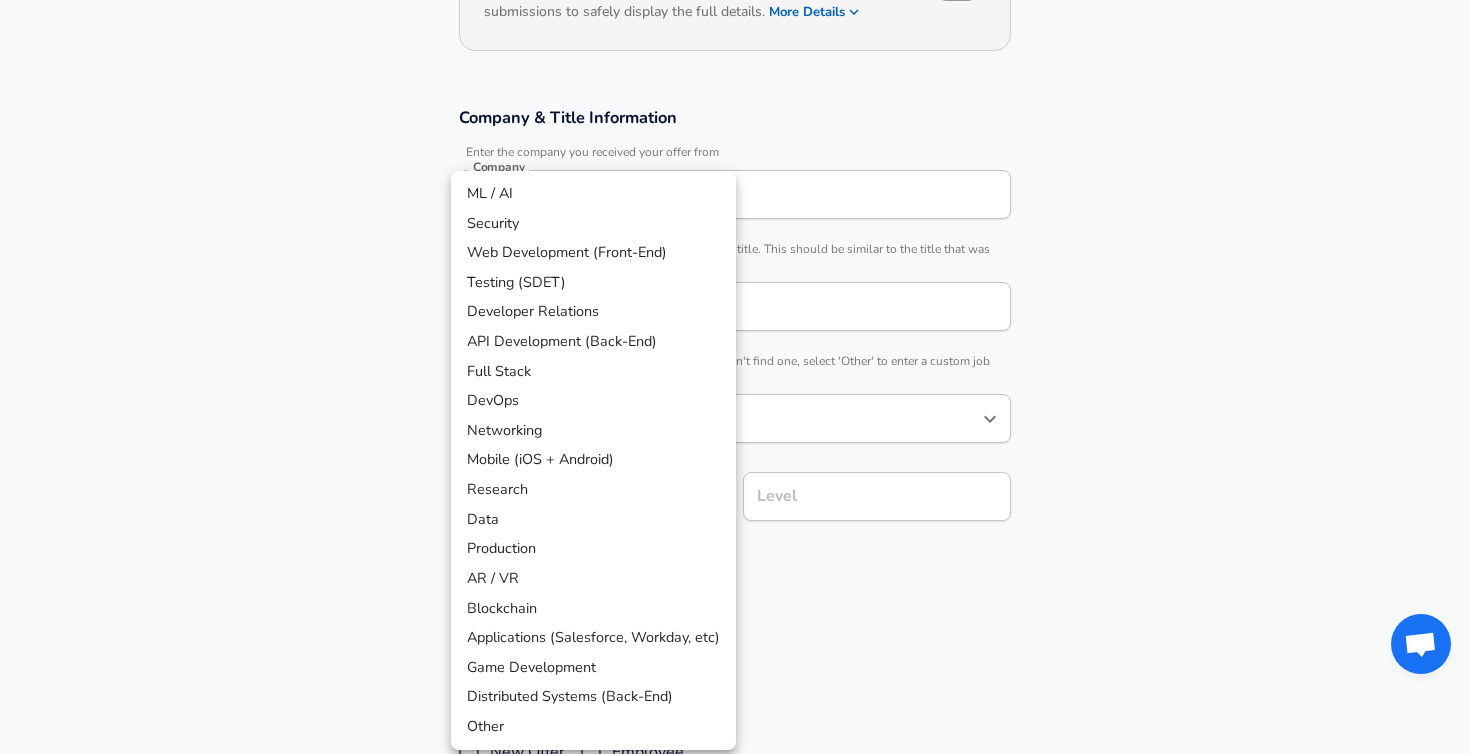 click on "Full Stack" at bounding box center [593, 372] 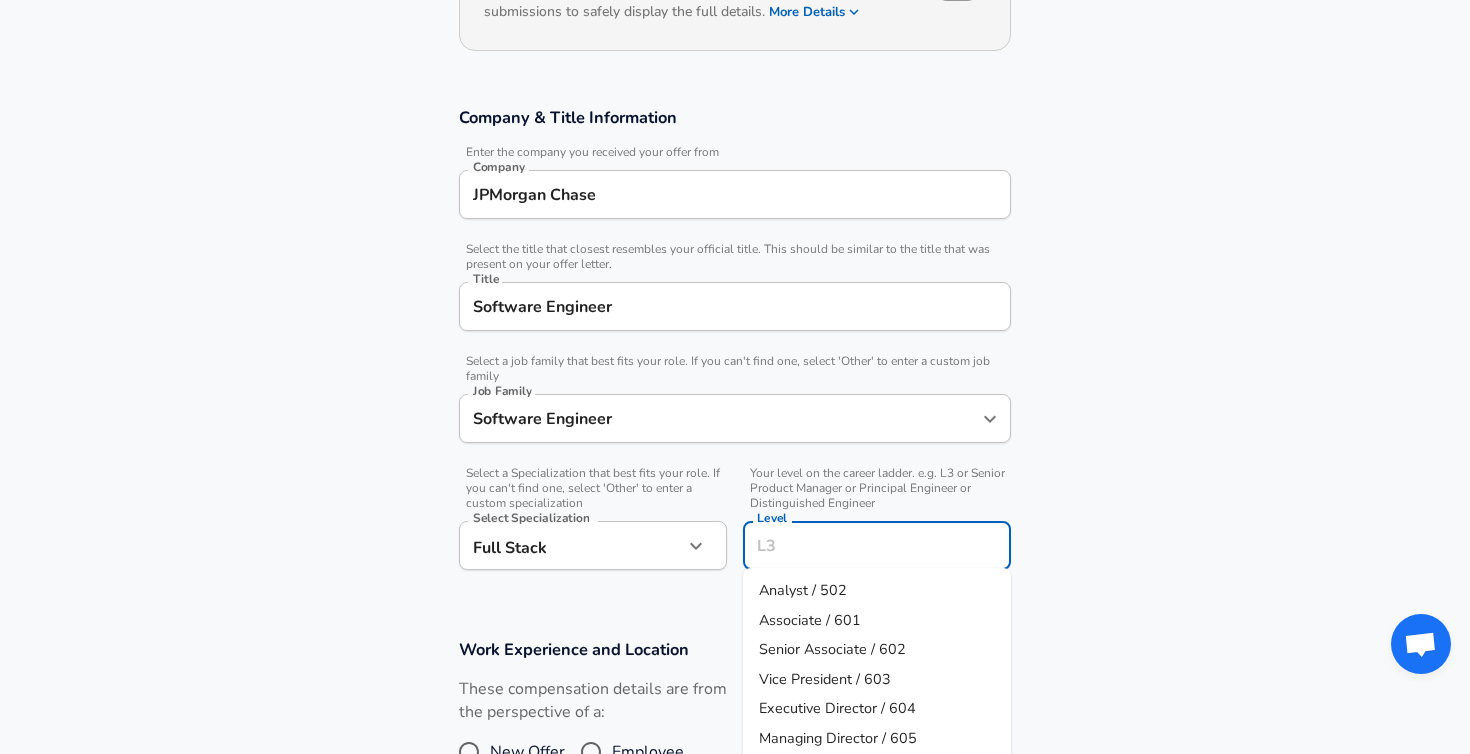 click on "Level" at bounding box center (877, 545) 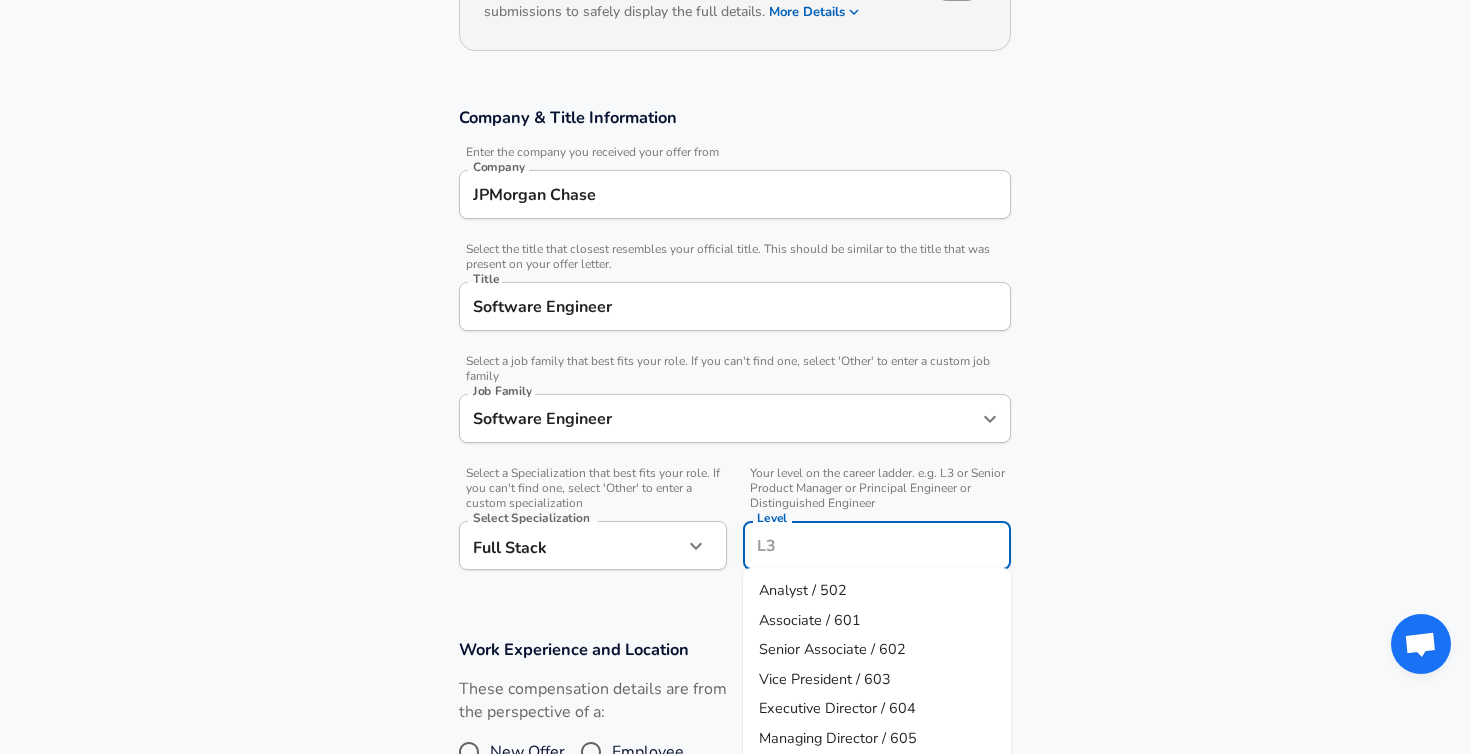 scroll, scrollTop: 313, scrollLeft: 0, axis: vertical 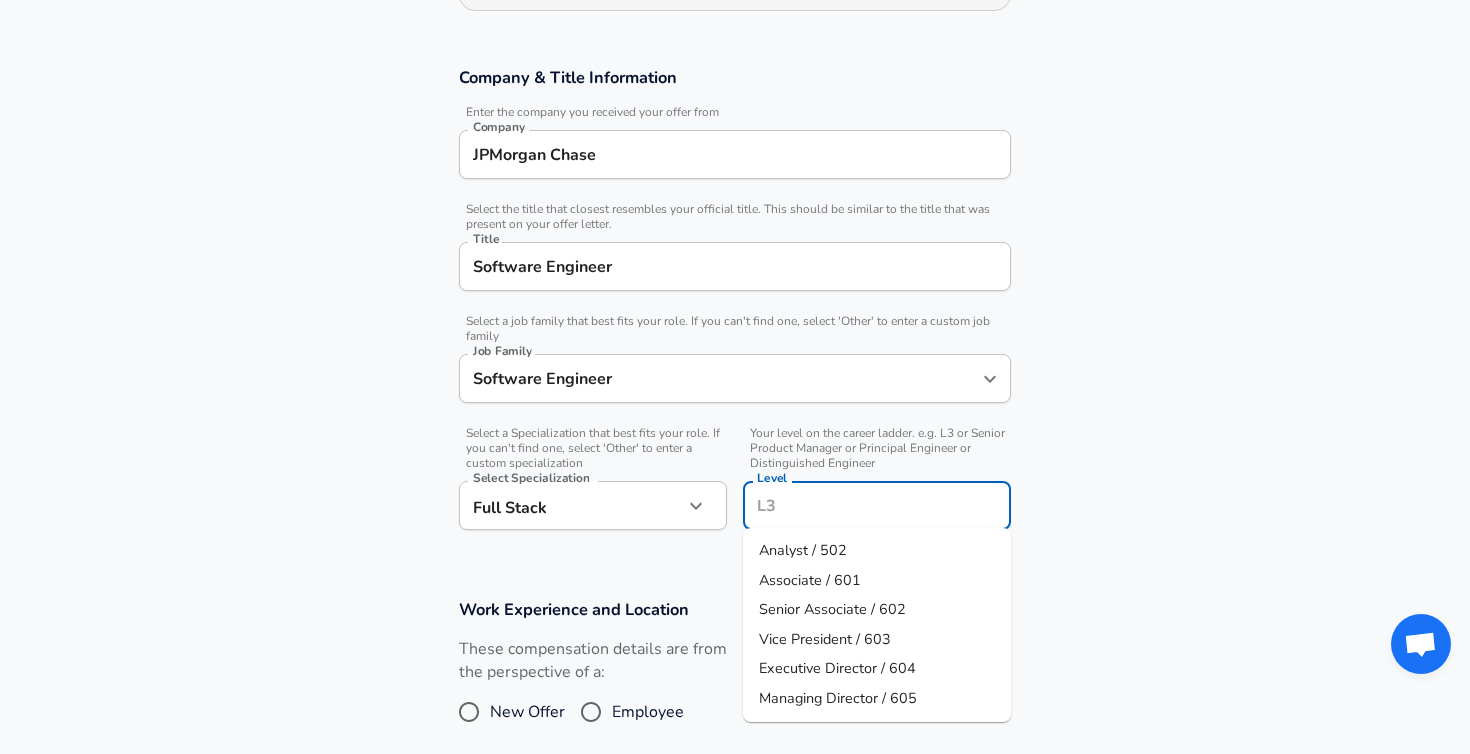 click on "Associate / 601" at bounding box center (877, 581) 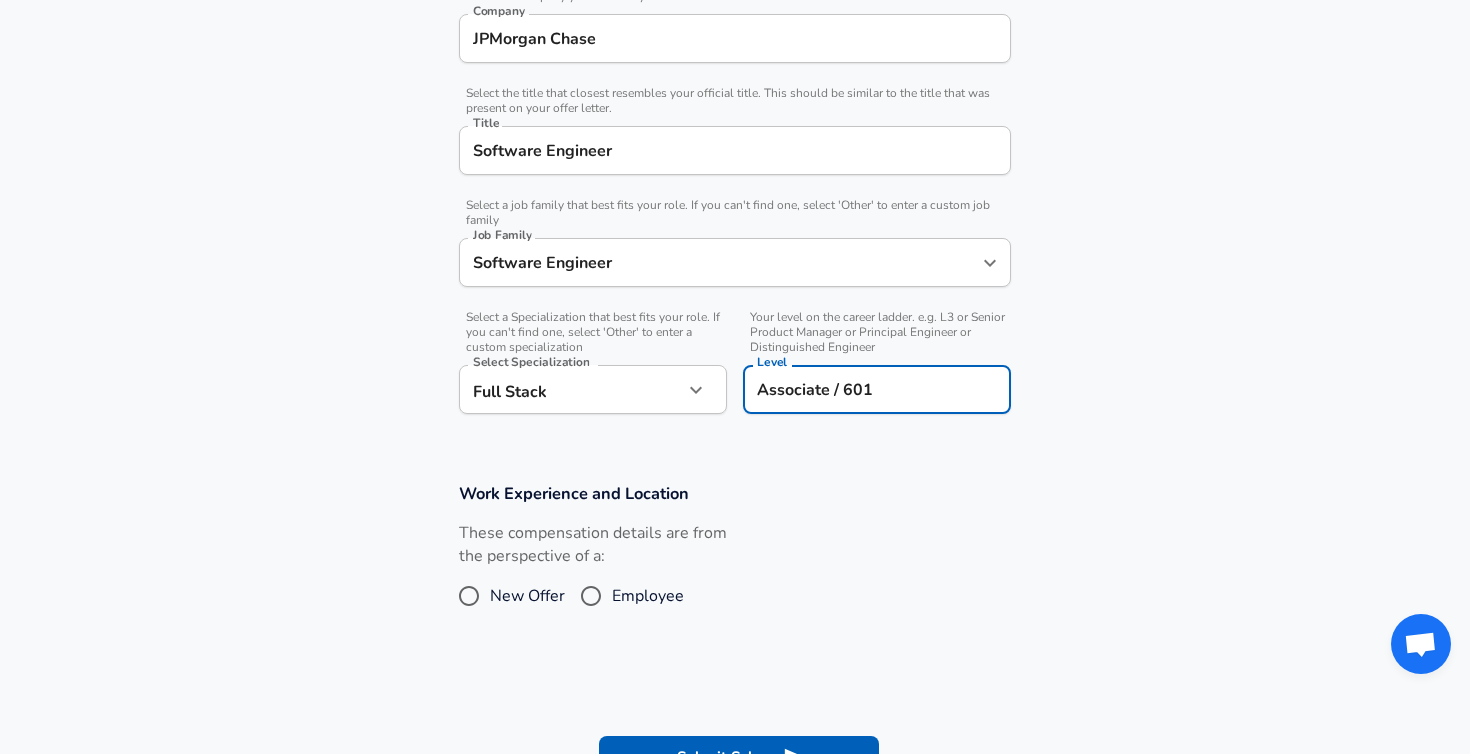scroll, scrollTop: 432, scrollLeft: 0, axis: vertical 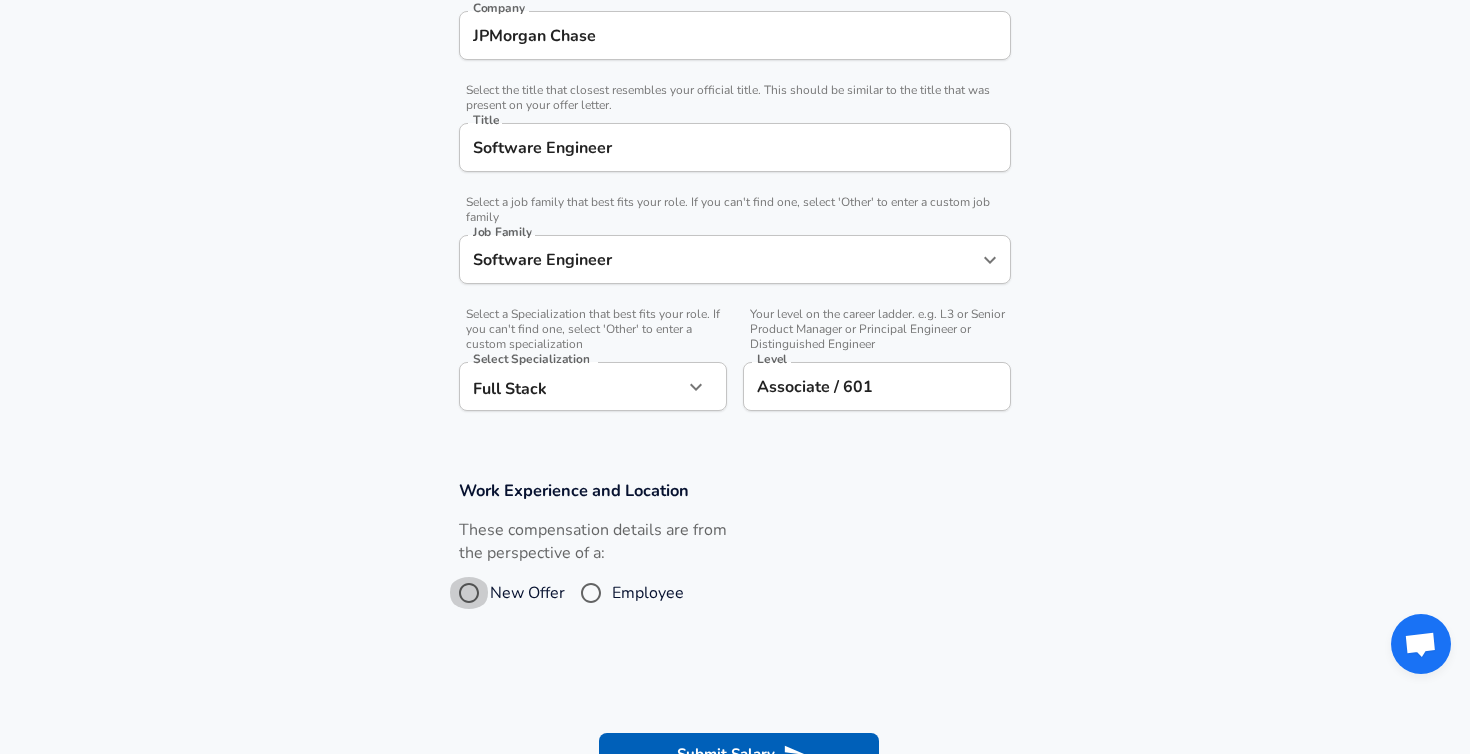 click on "New Offer" at bounding box center (469, 593) 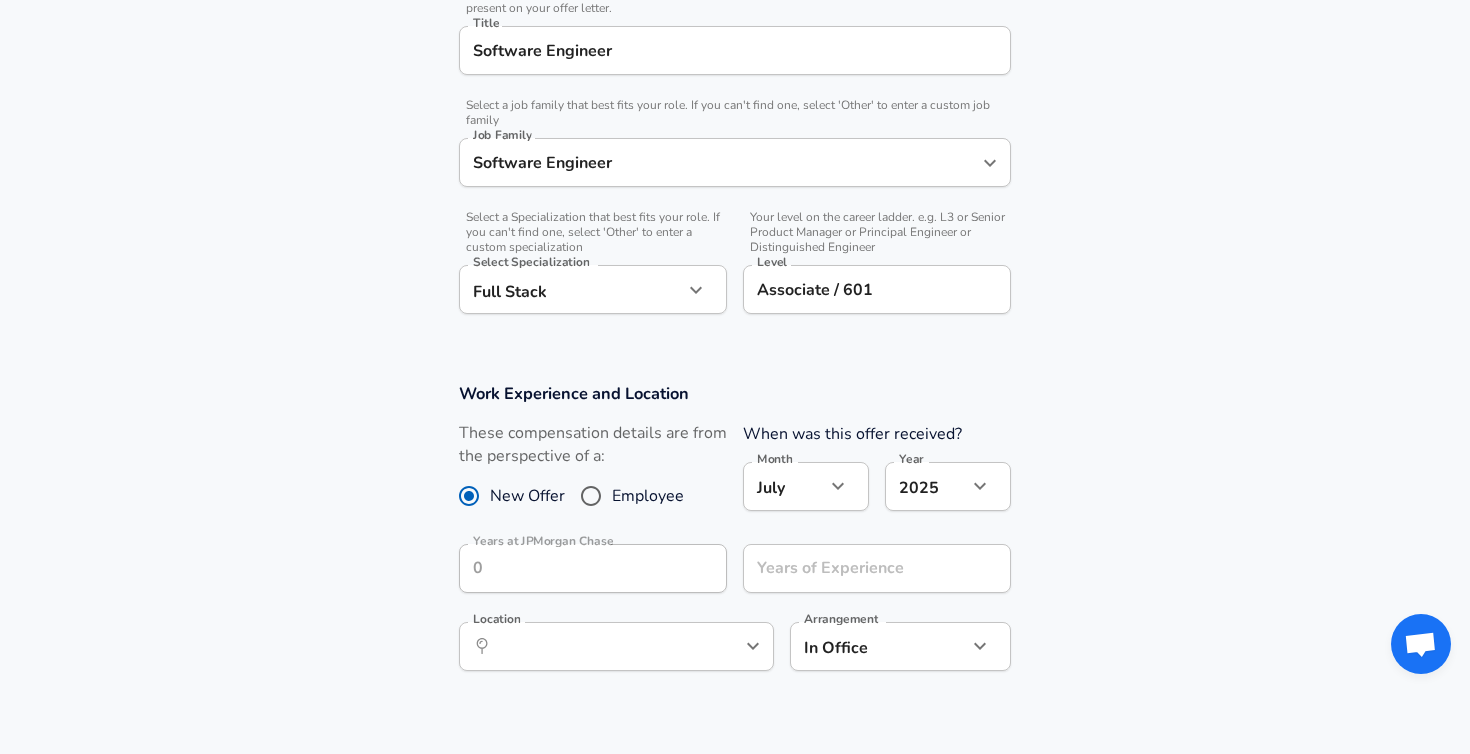 scroll, scrollTop: 537, scrollLeft: 0, axis: vertical 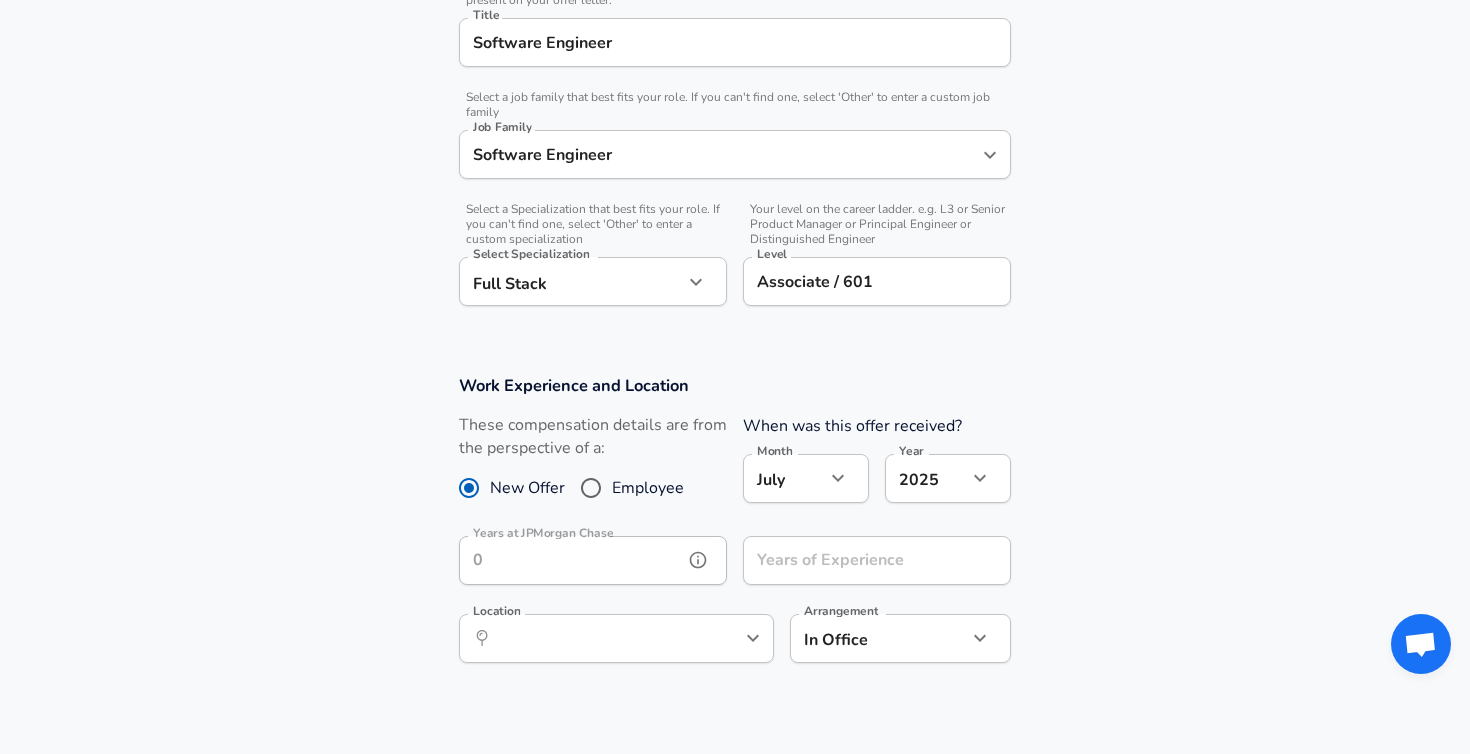 click 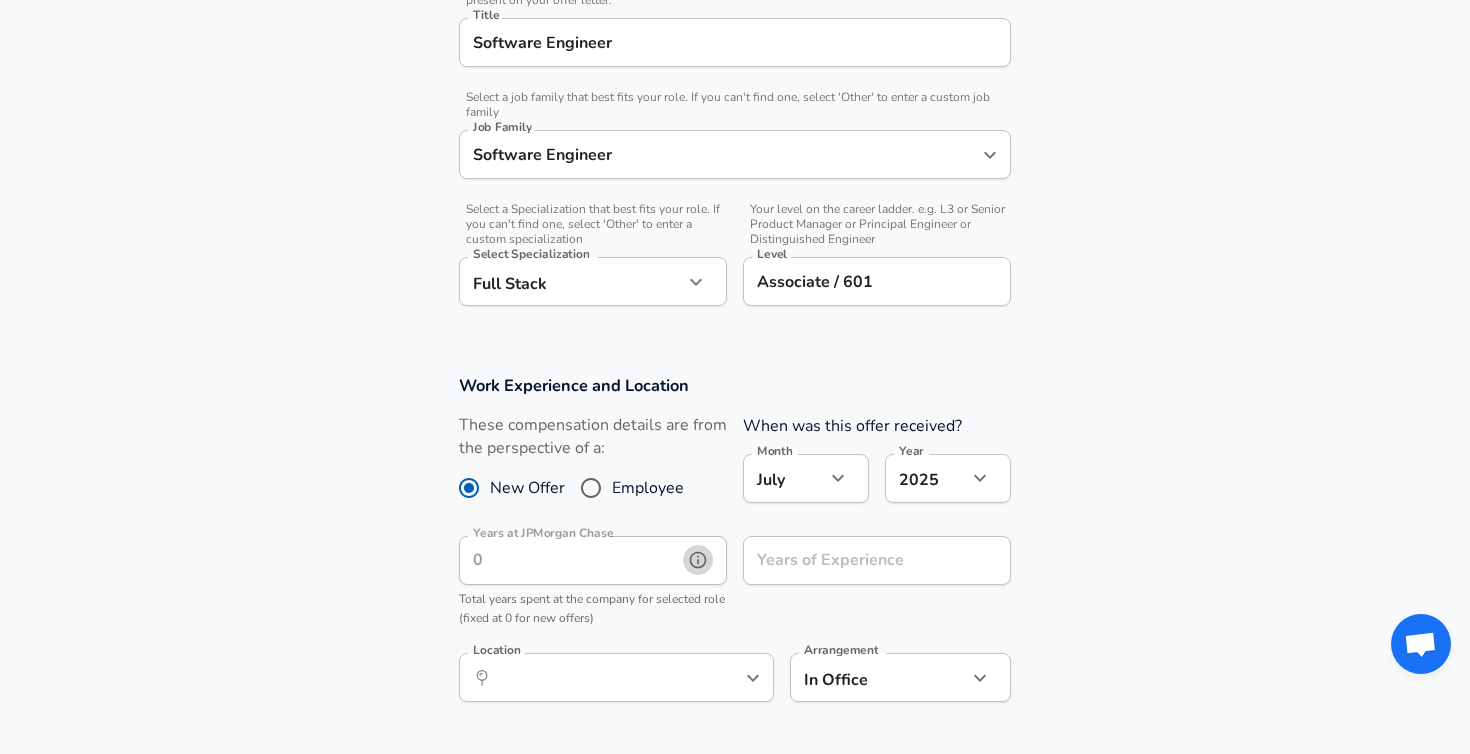 click 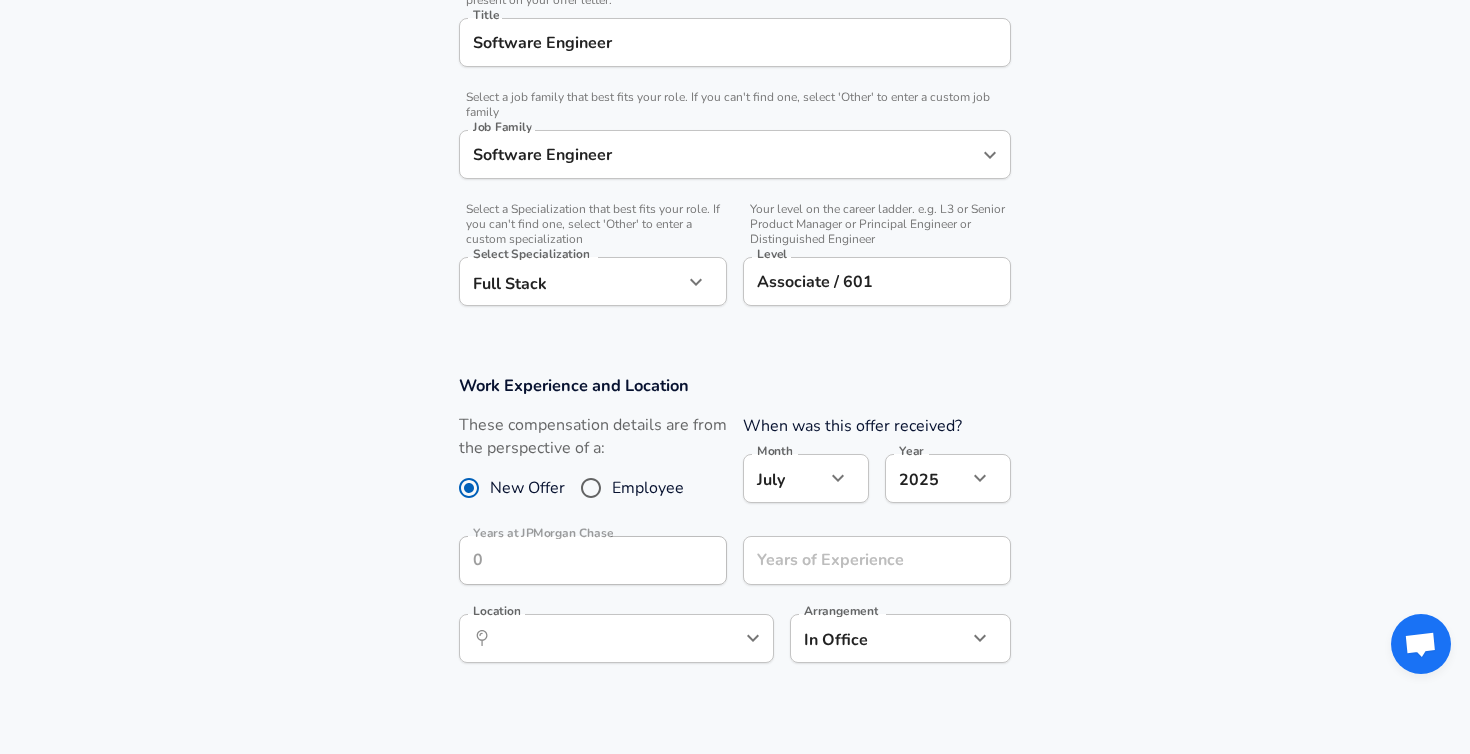 click on "Employee" at bounding box center (648, 488) 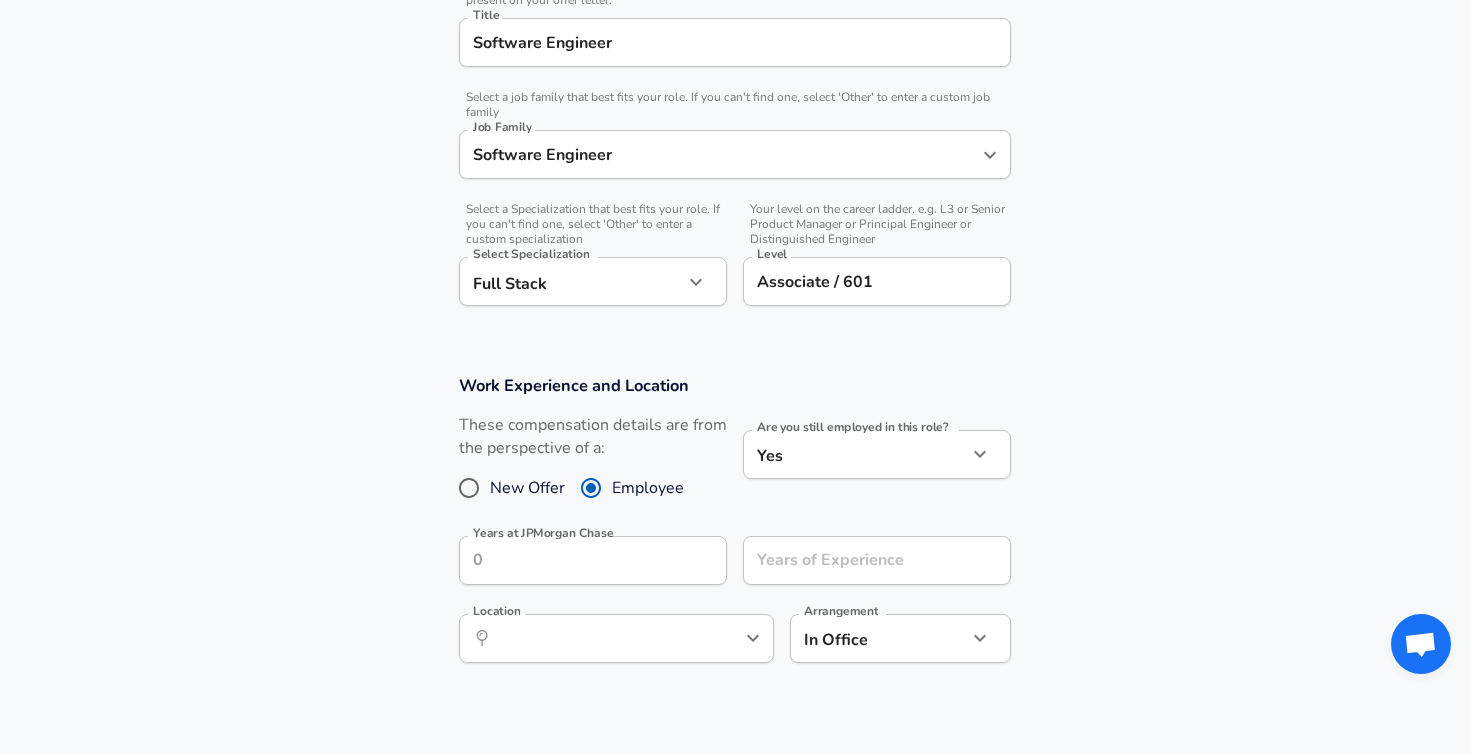 click on "New Offer" at bounding box center [527, 488] 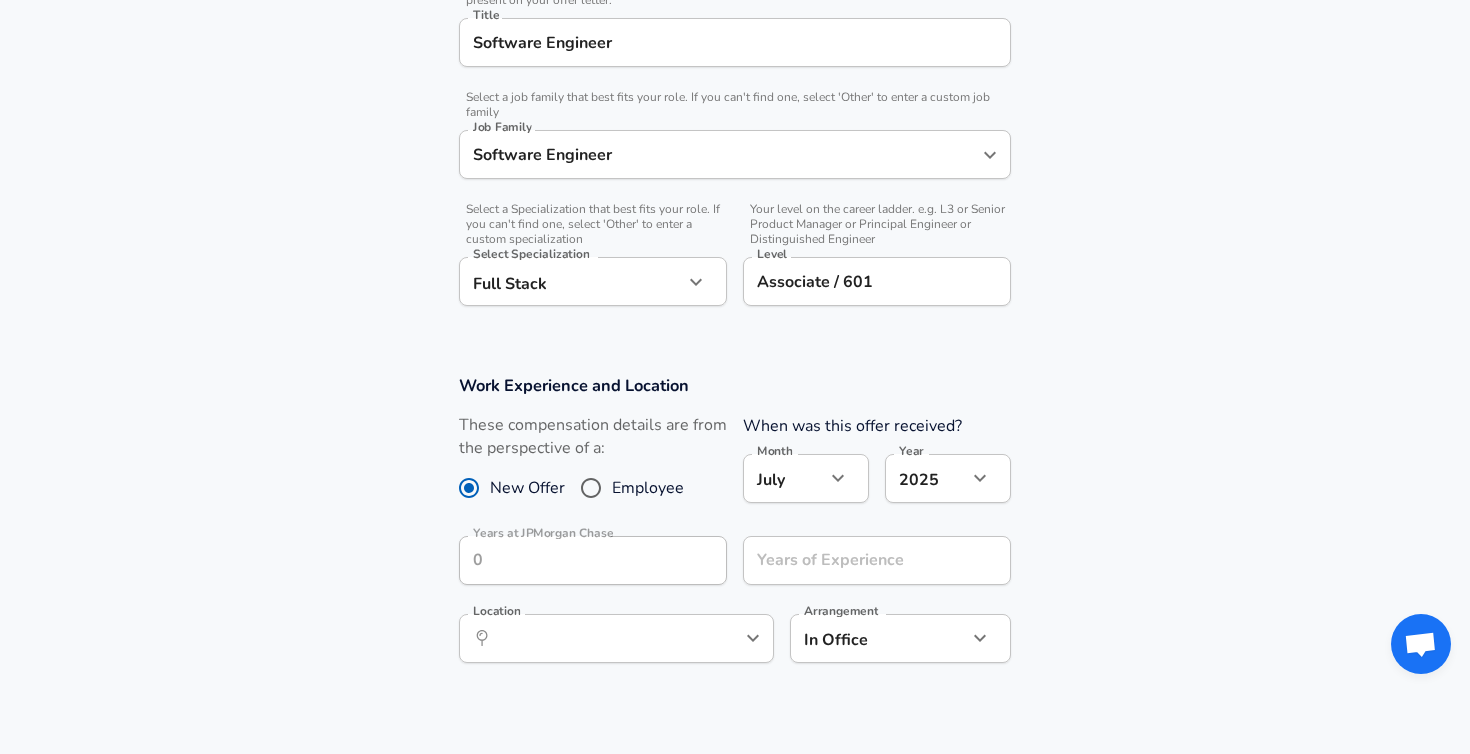 click 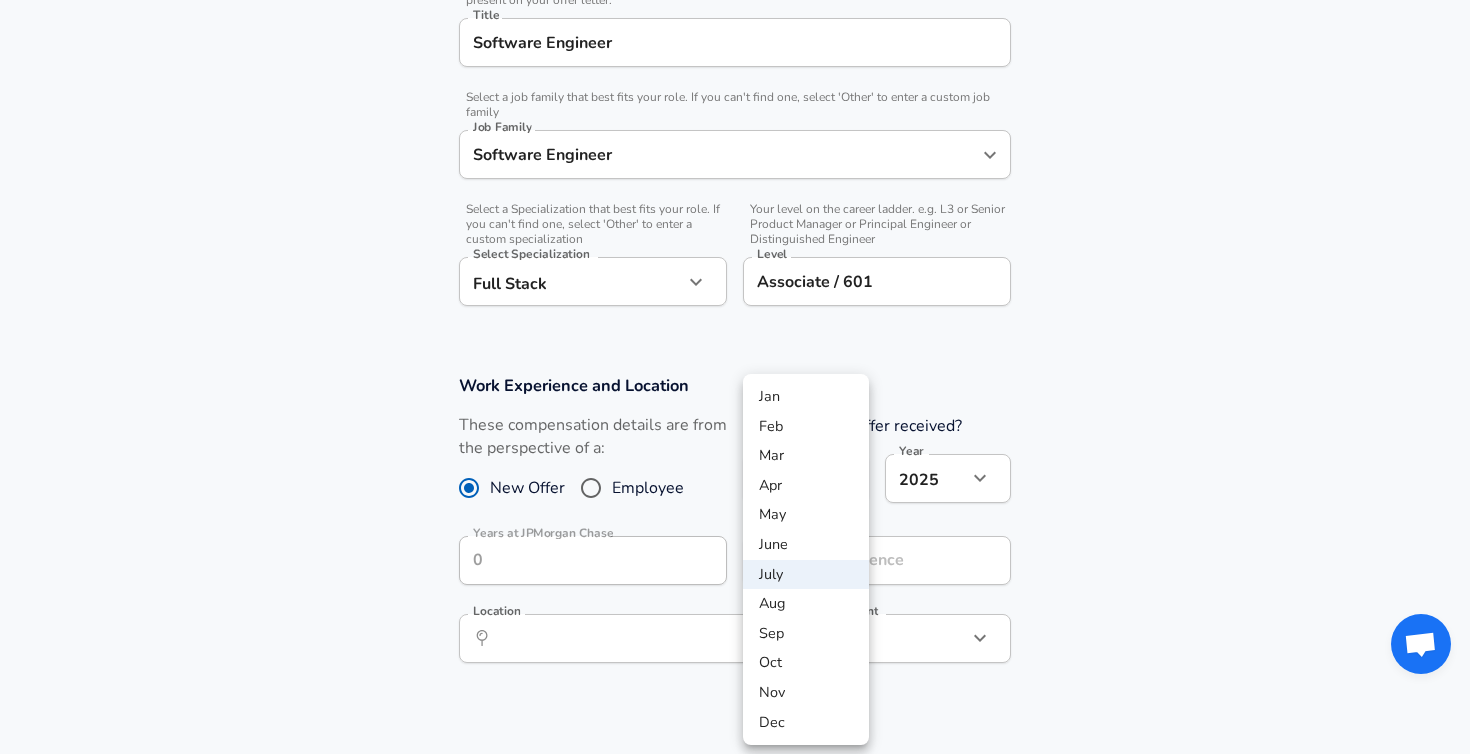 click on "July" at bounding box center [806, 575] 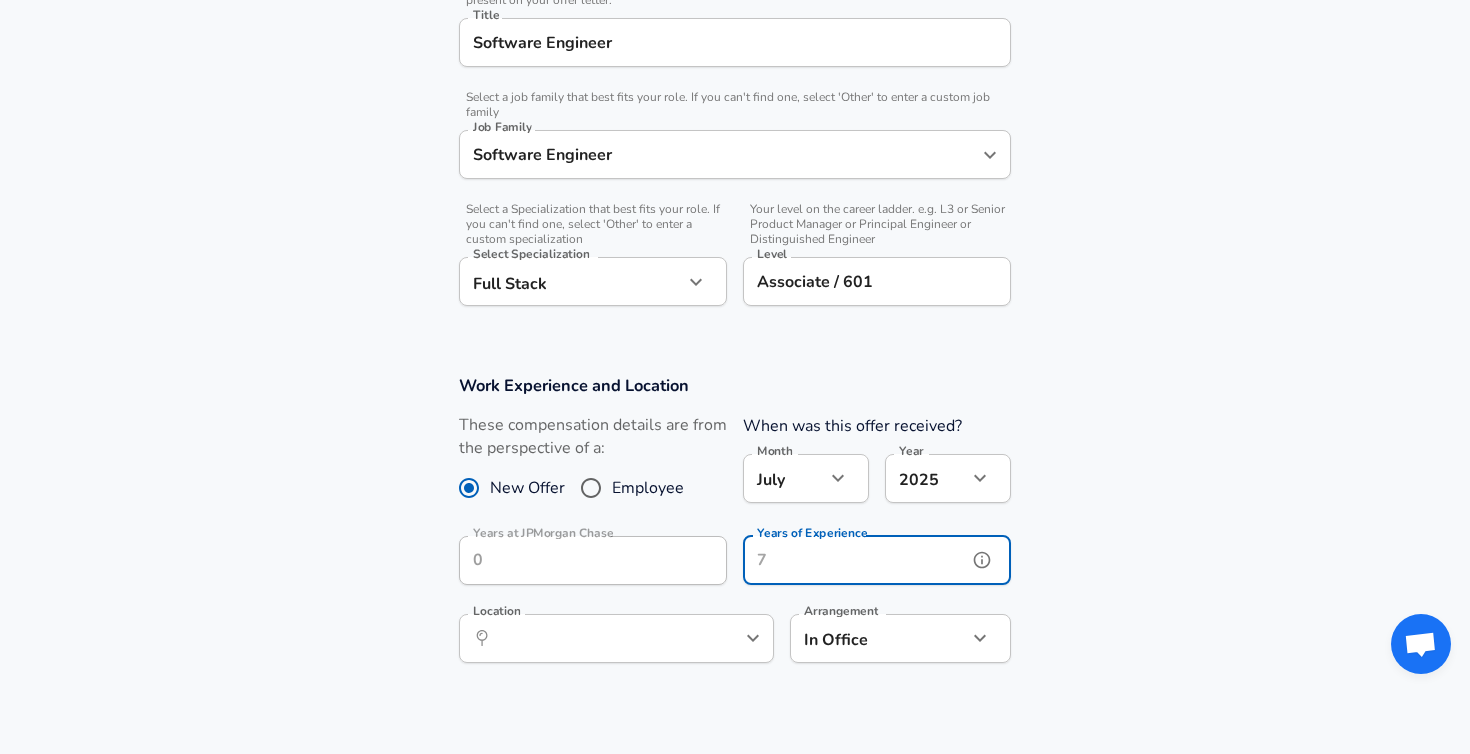 click on "Years of Experience" at bounding box center [855, 560] 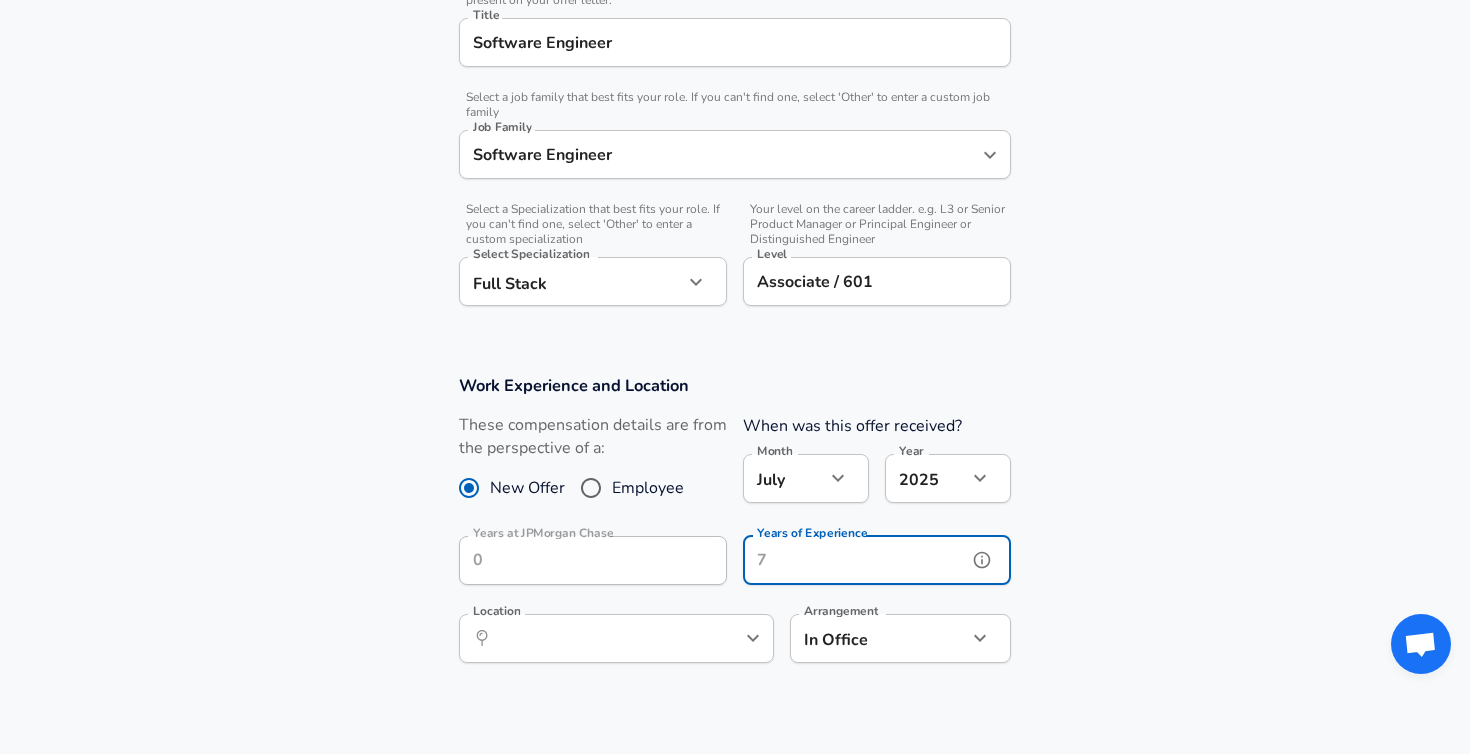 click 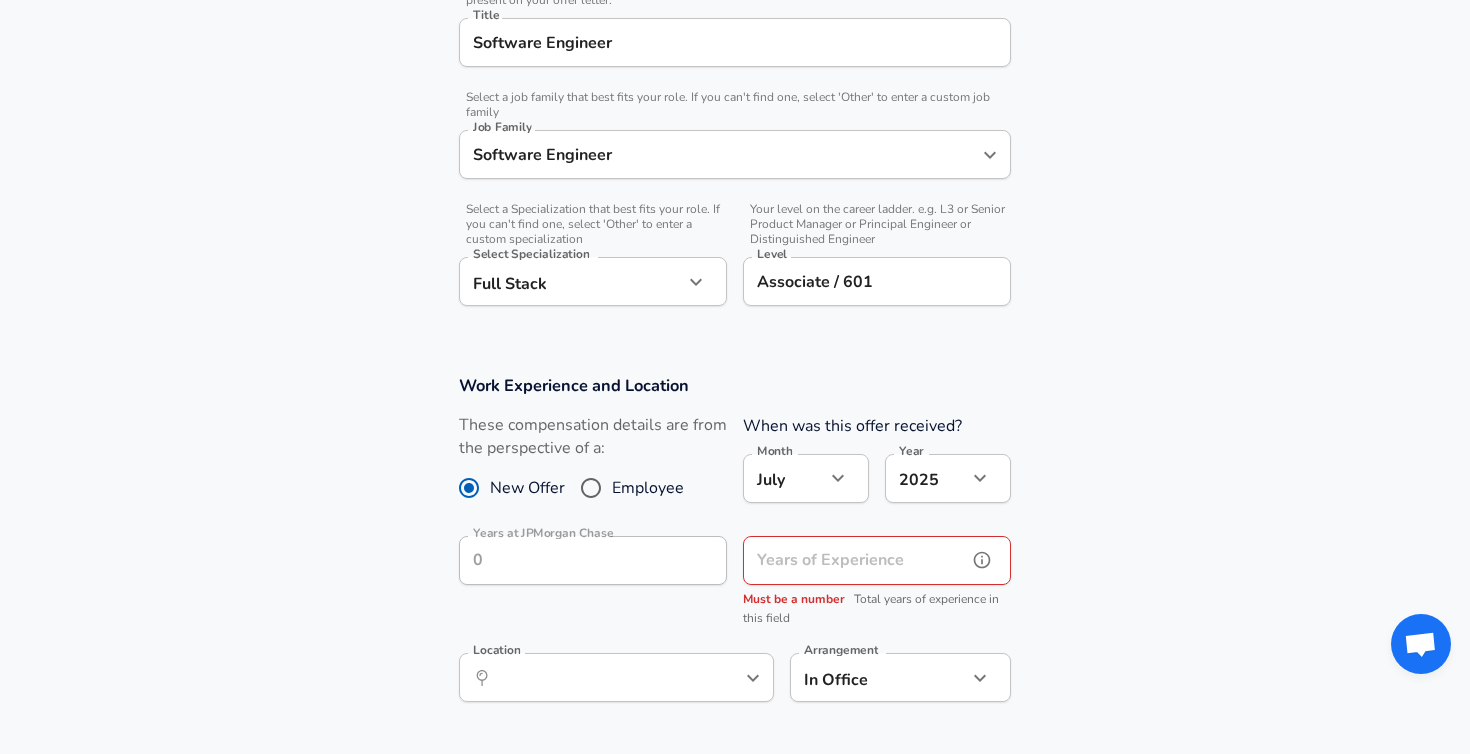 click 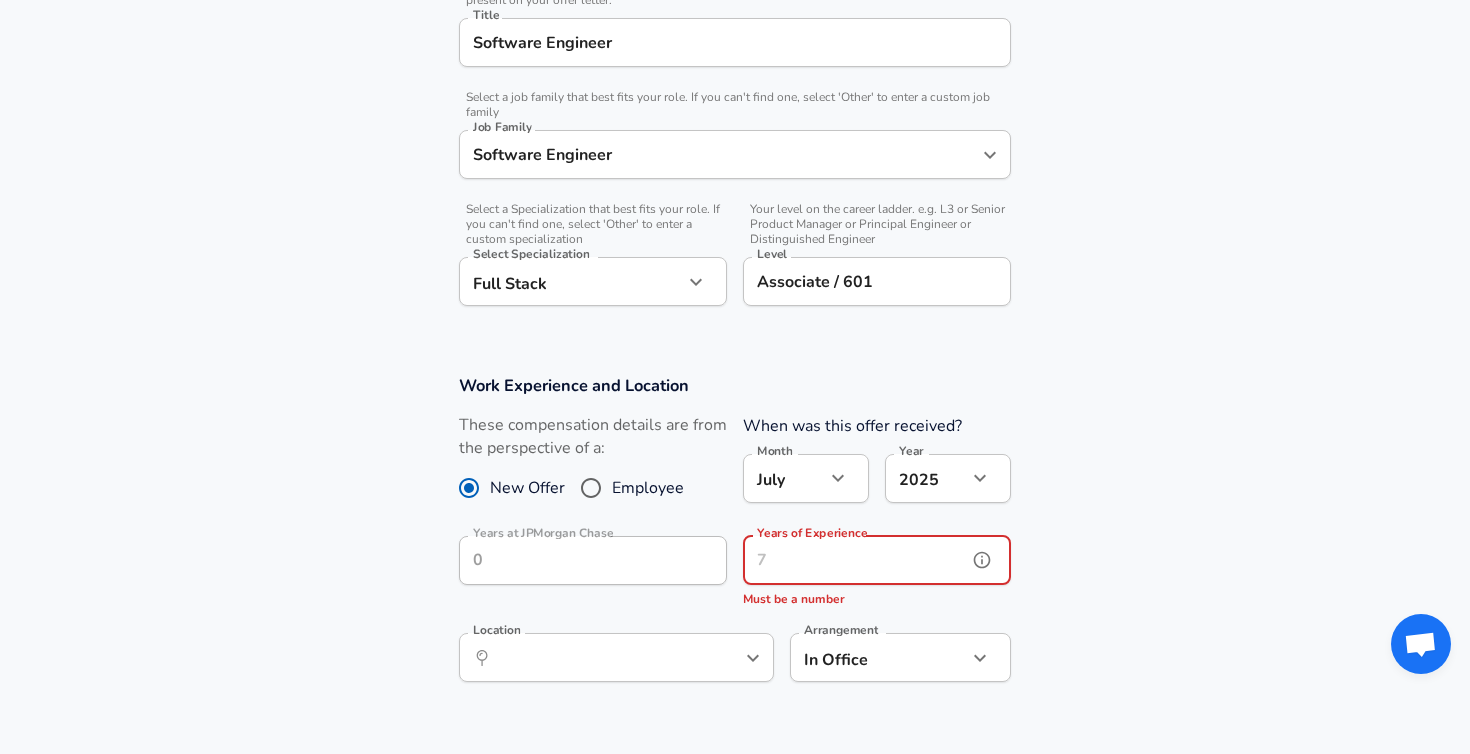 click on "Years of Experience" at bounding box center (855, 560) 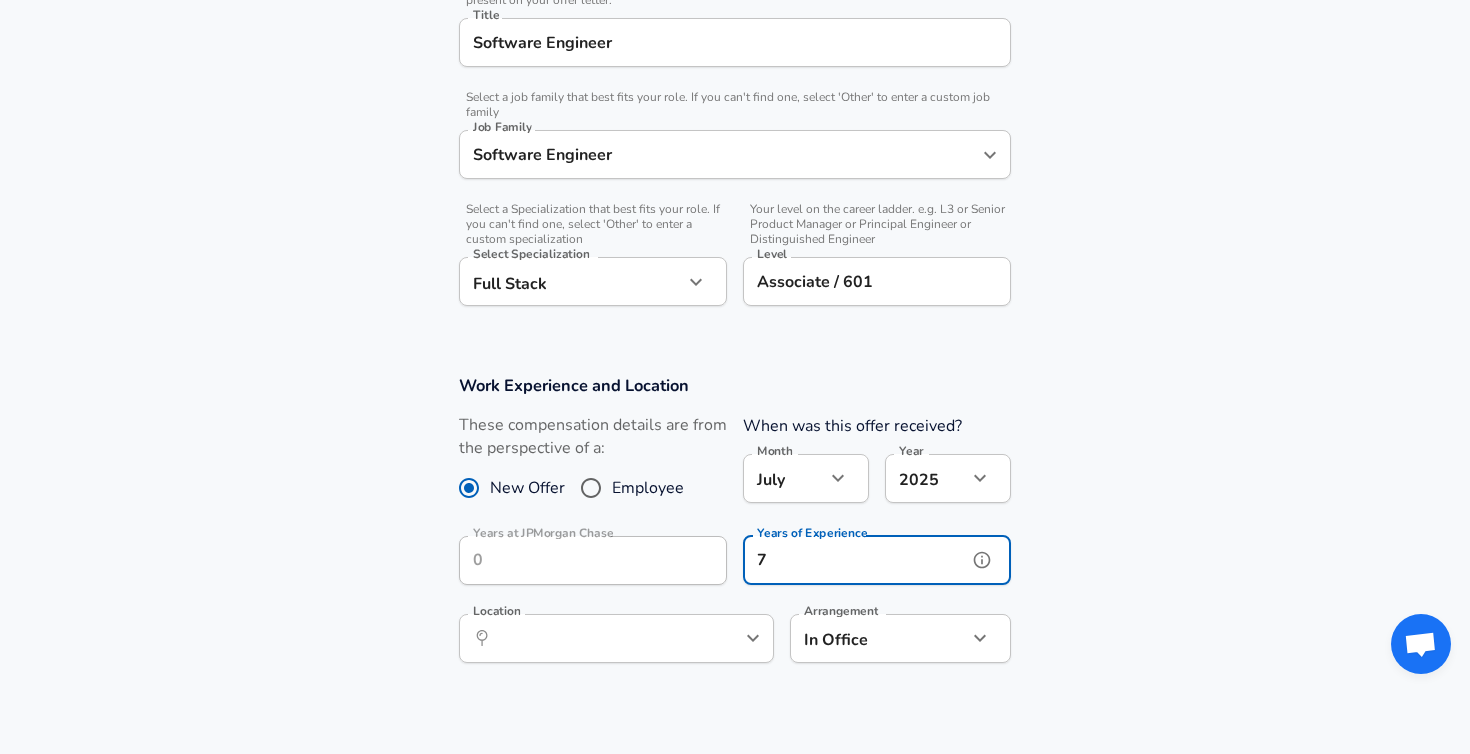 type on "7" 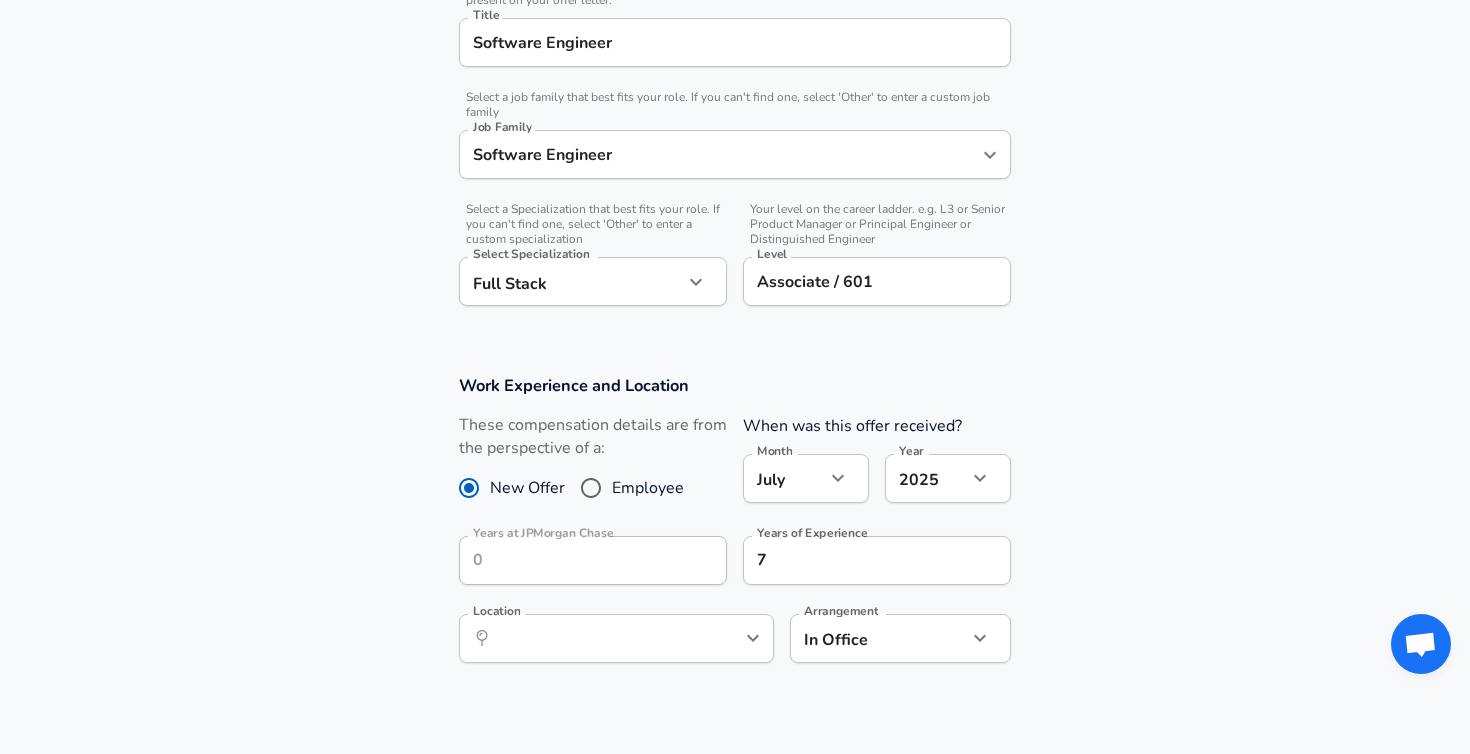 click on "Work Experience and Location These compensation details are from the perspective of a: New Offer Employee When was this offer received? Month [DATE] Month Year [DATE] 2025 Year Years at [GEOGRAPHIC_DATA] Chase Years at [GEOGRAPHIC_DATA] Chase Years of Experience 7 Years of Experience Location ​ Location Arrangement In Office office Arrangement" at bounding box center (735, 529) 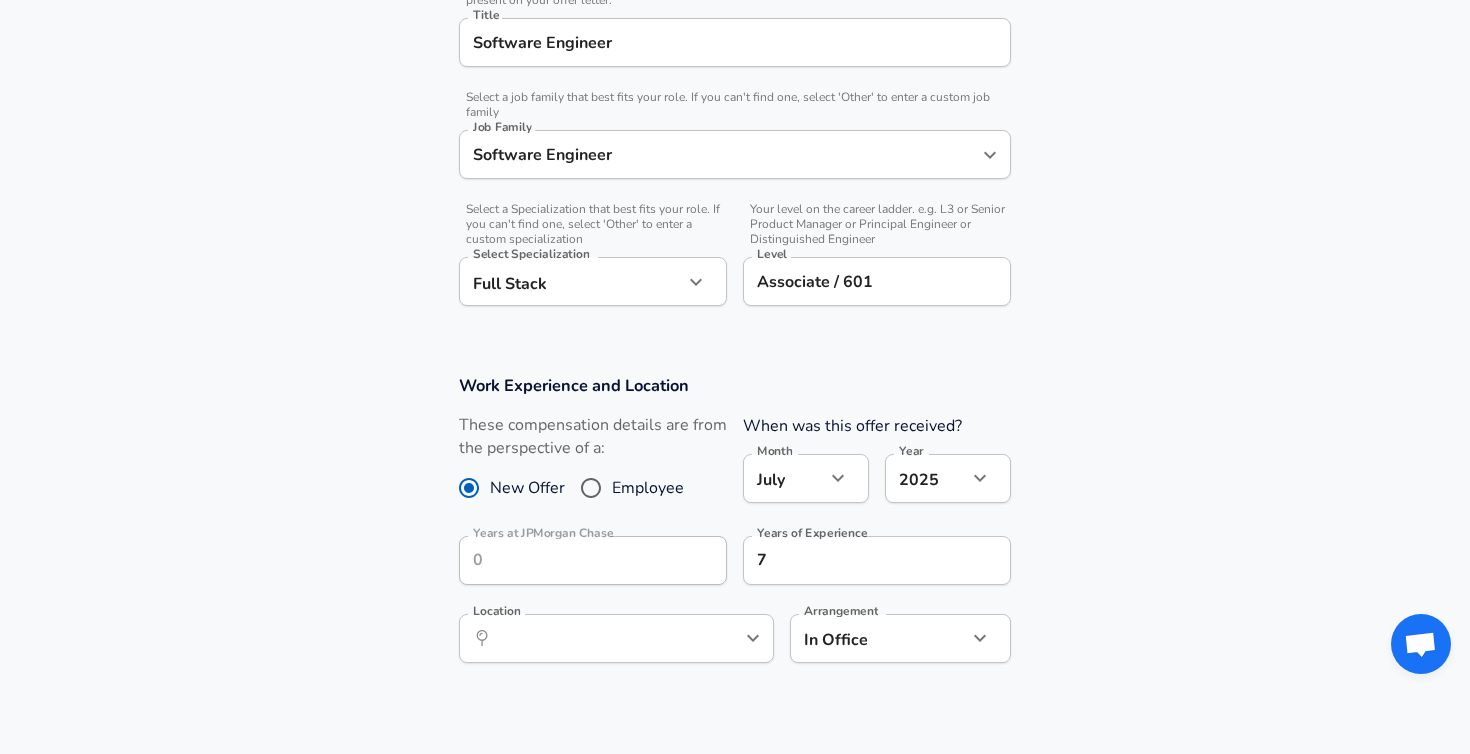 click 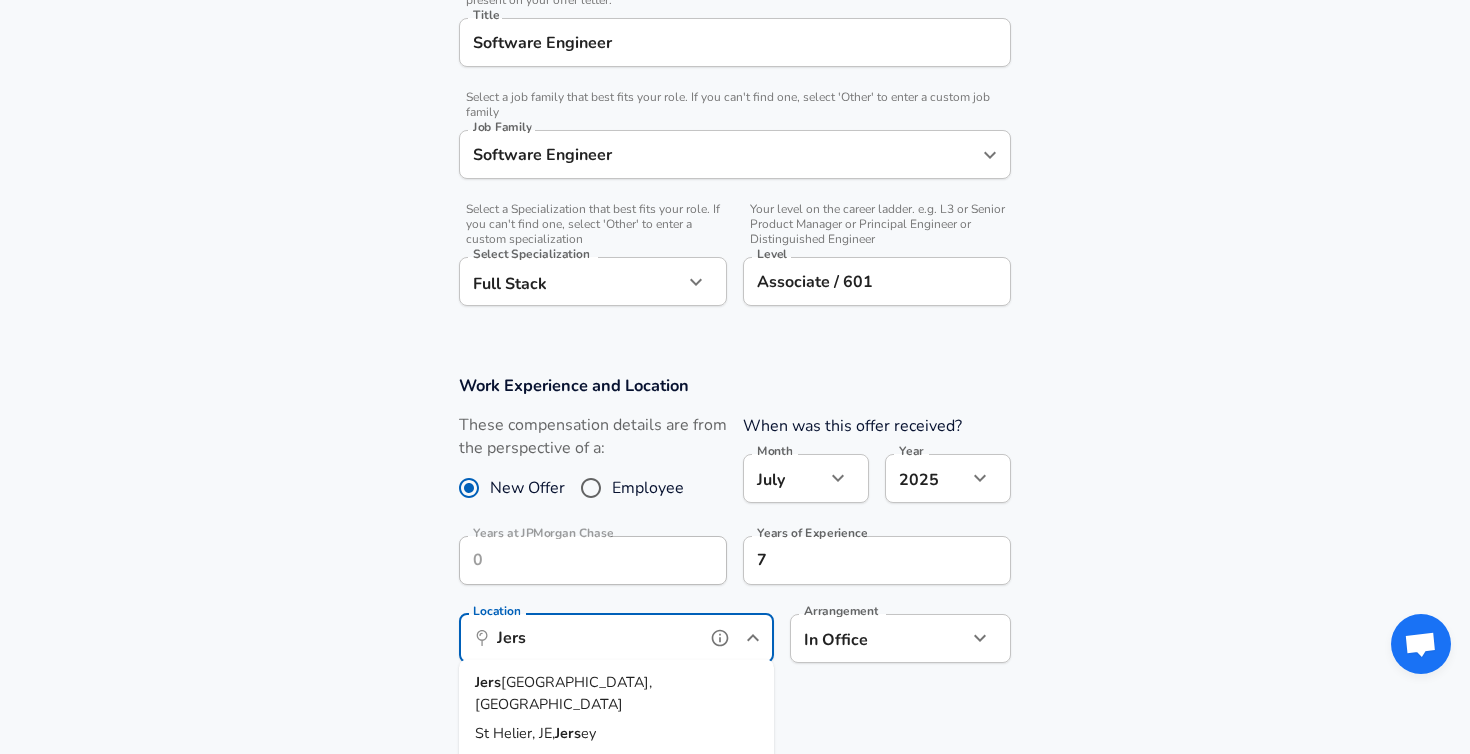 click on "[GEOGRAPHIC_DATA], [GEOGRAPHIC_DATA]" at bounding box center [616, 693] 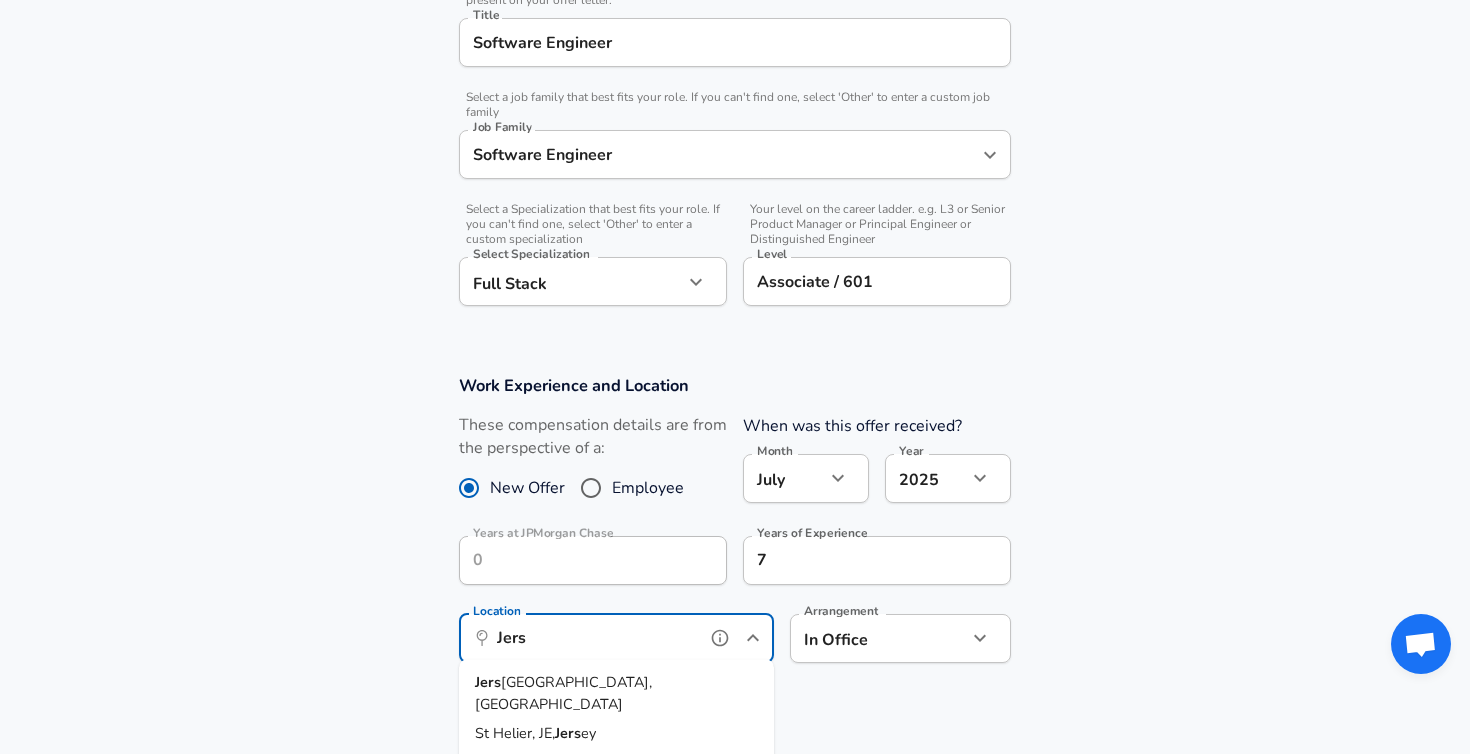 type on "[GEOGRAPHIC_DATA], [GEOGRAPHIC_DATA]" 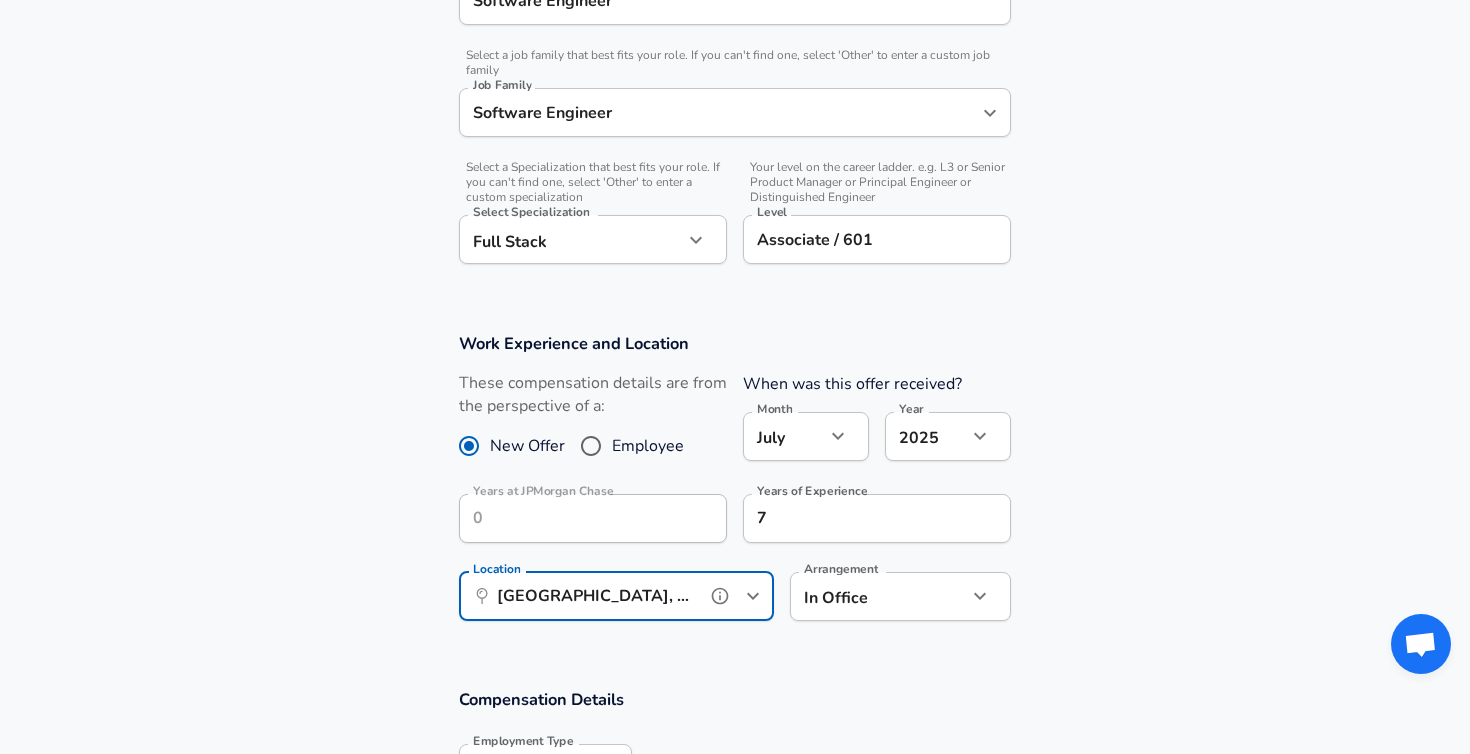 scroll, scrollTop: 603, scrollLeft: 0, axis: vertical 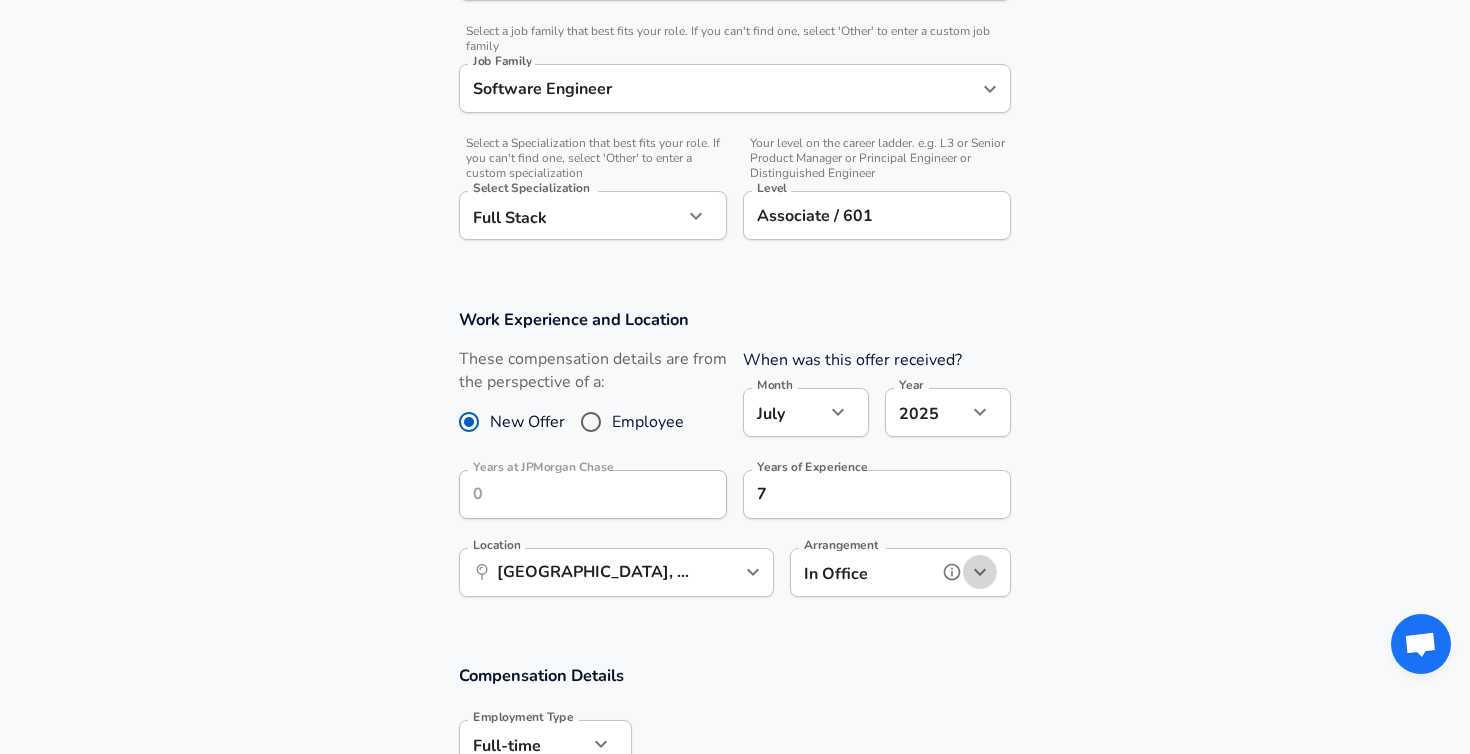 click 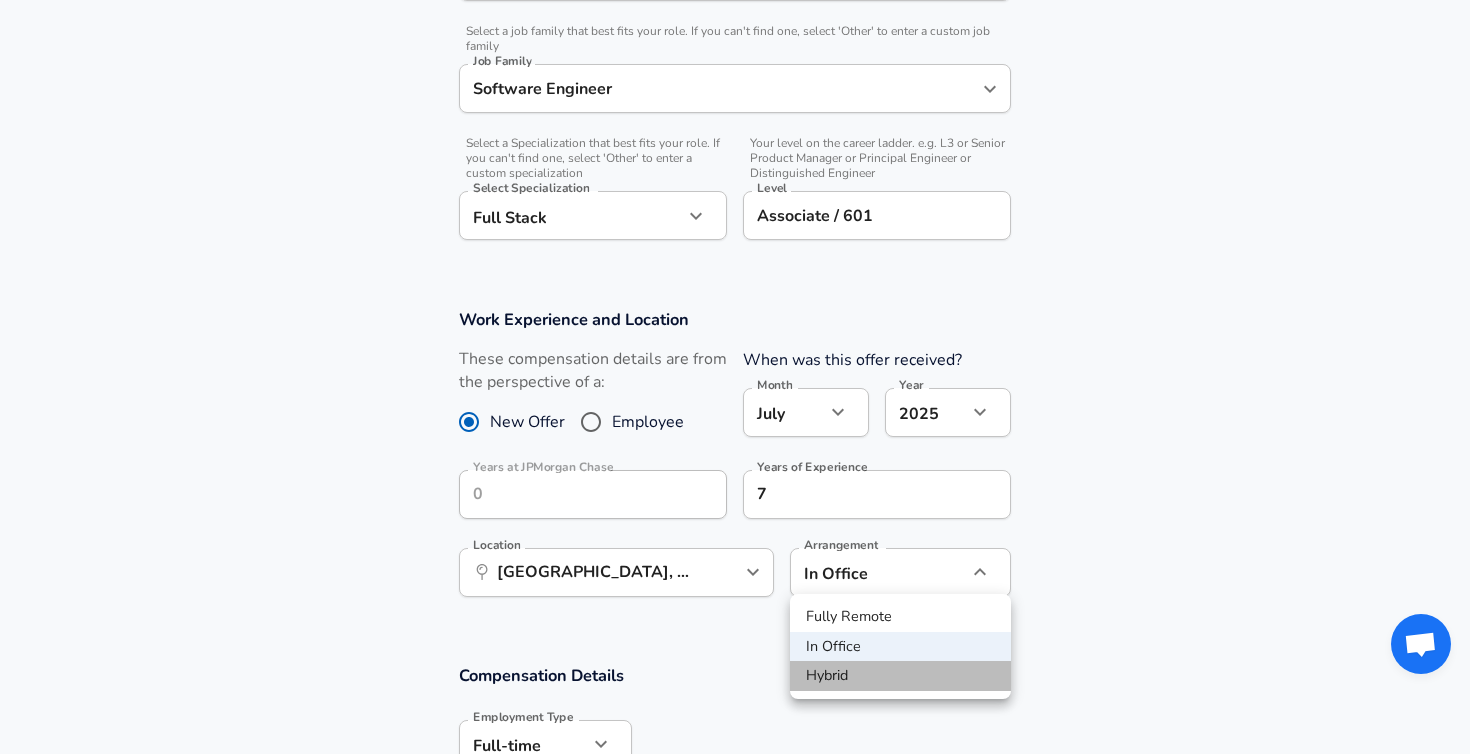 click on "Hybrid" at bounding box center [900, 676] 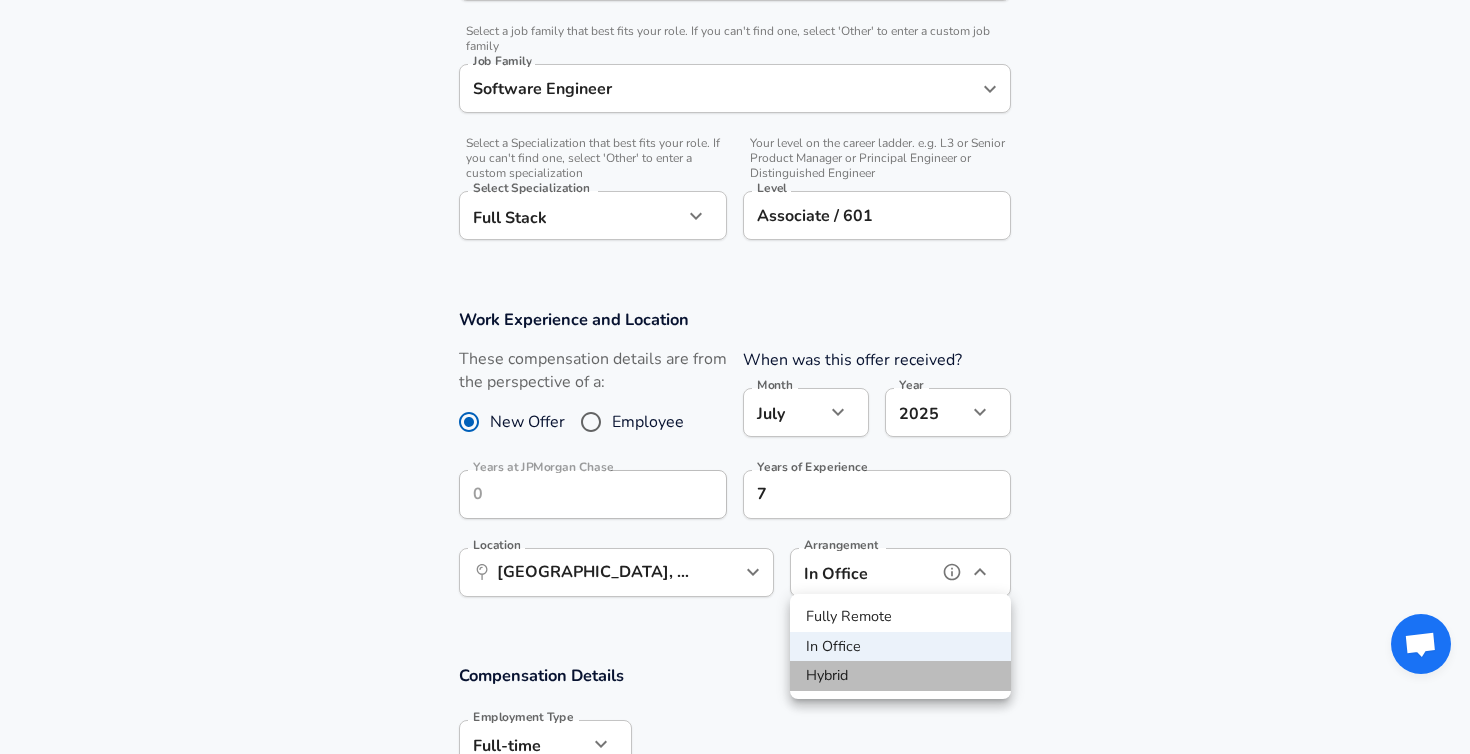 type on "hybrid" 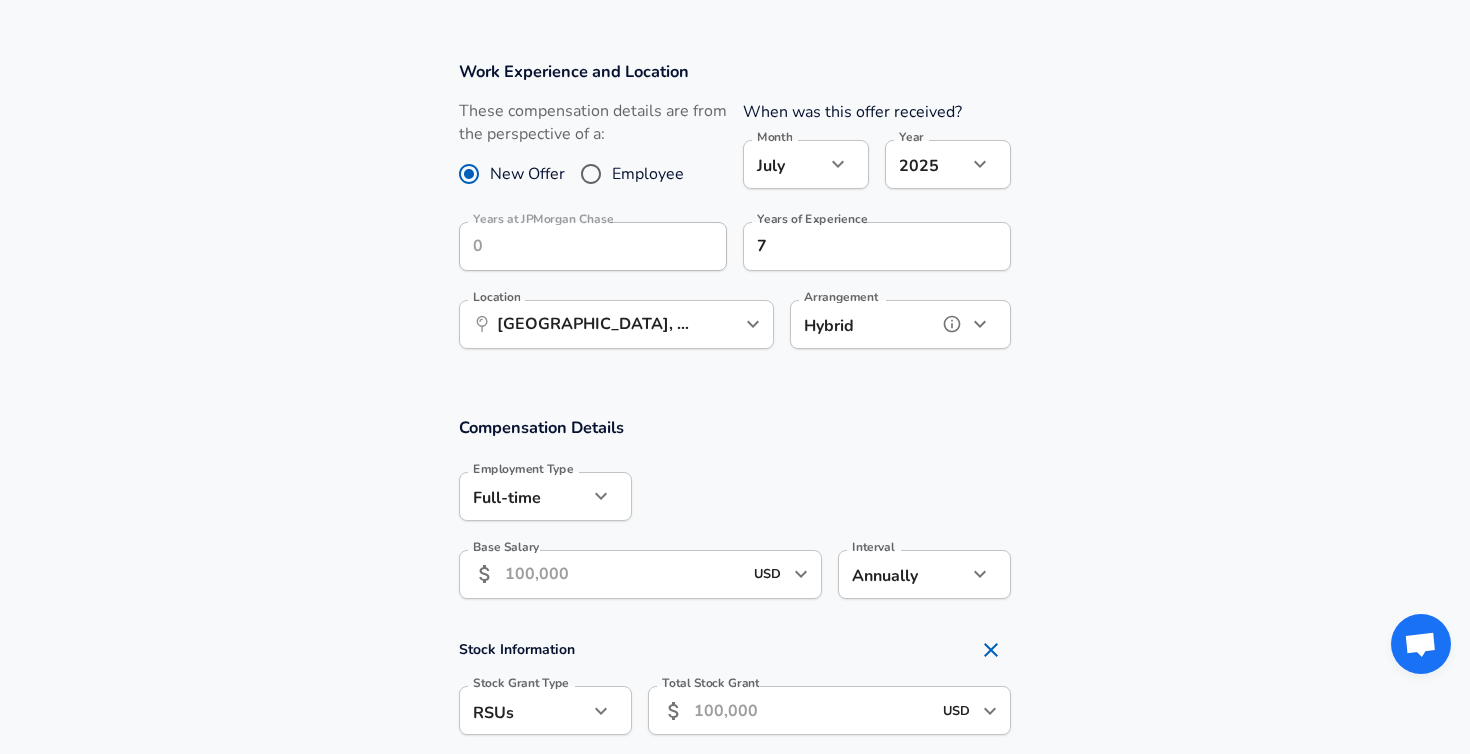 scroll, scrollTop: 883, scrollLeft: 0, axis: vertical 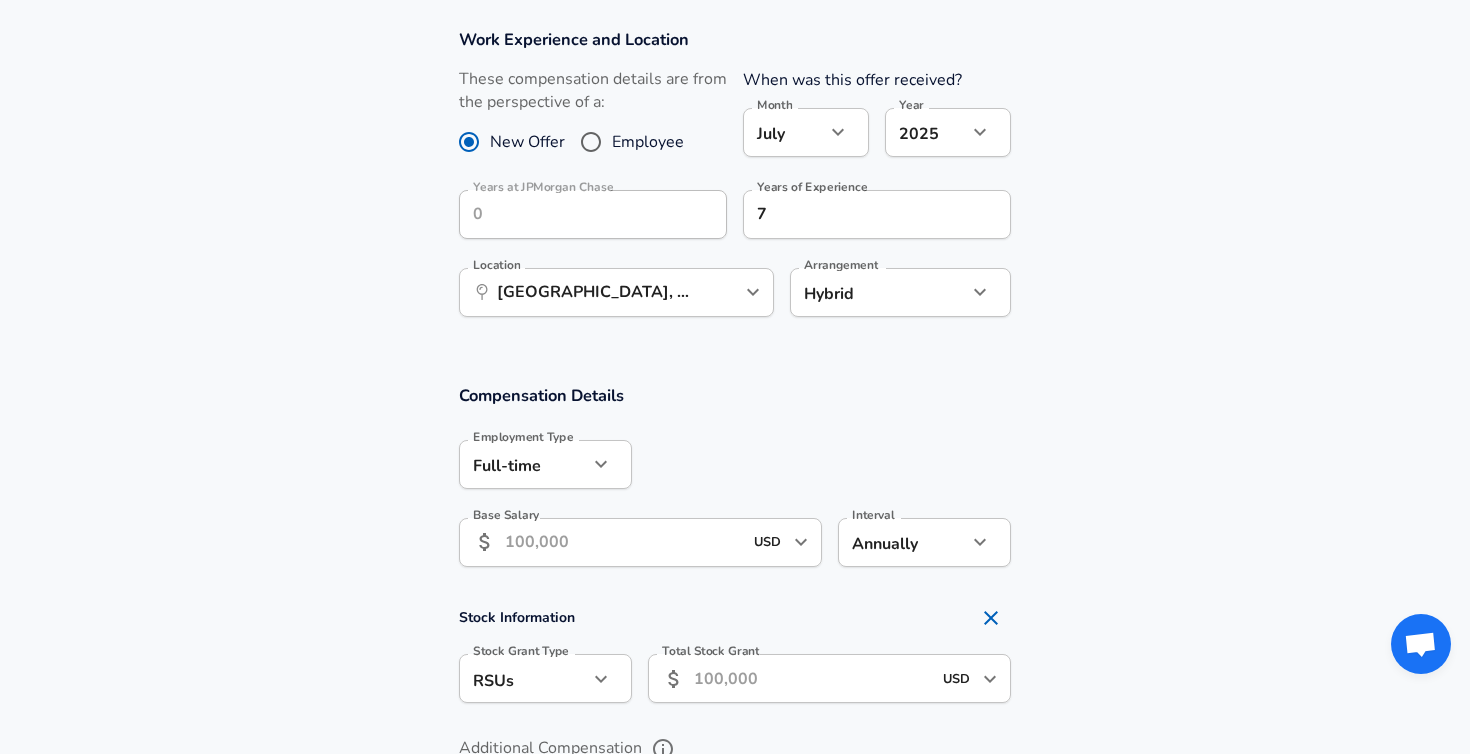 click on "Base Salary" at bounding box center (623, 542) 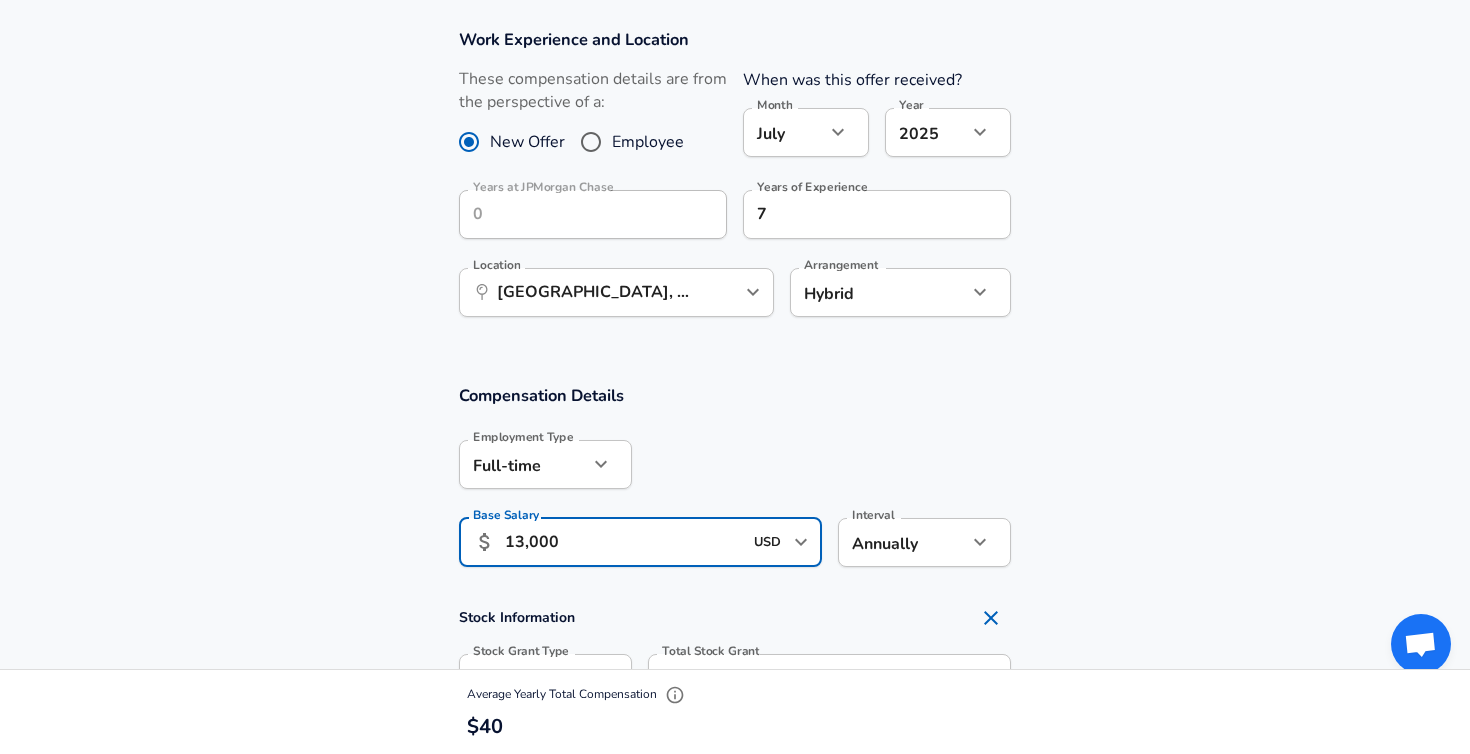 type on "130,000" 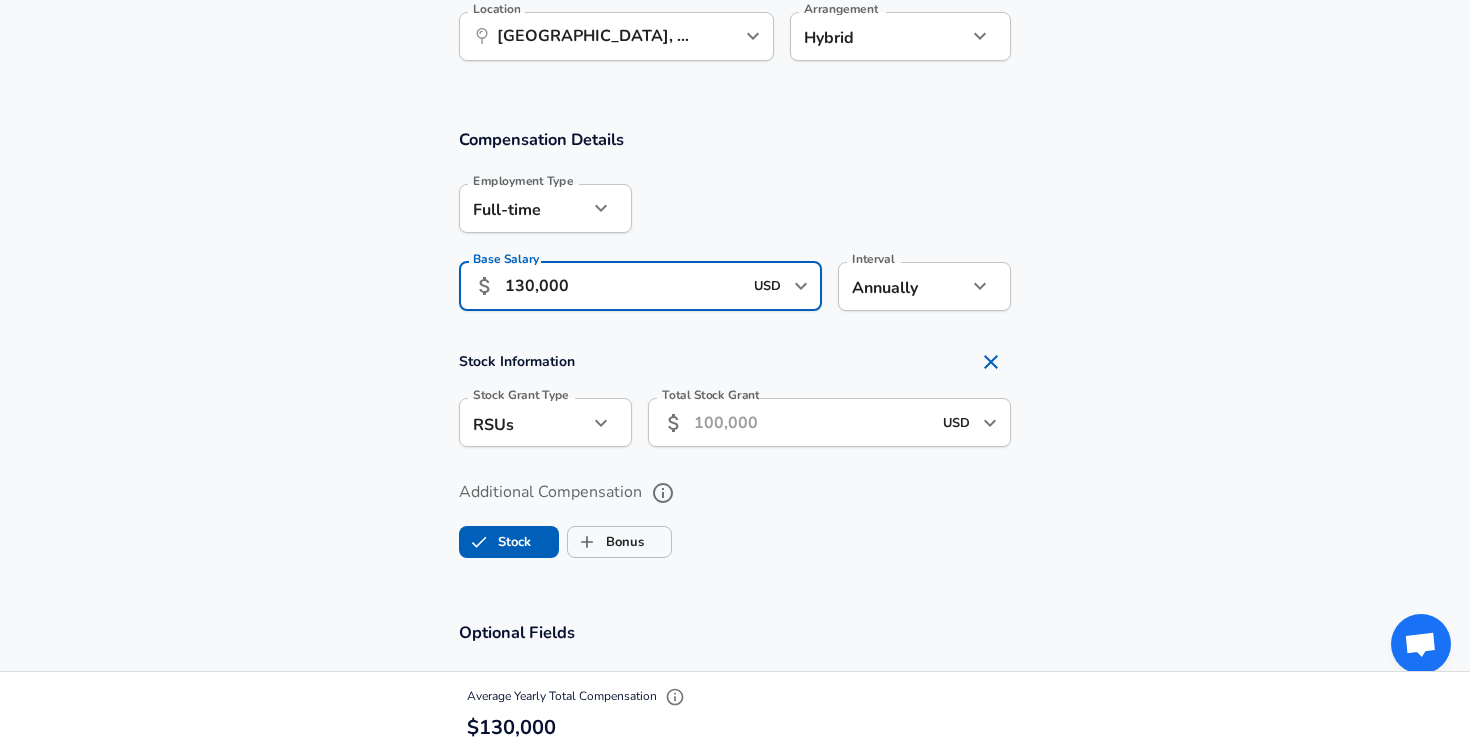 scroll, scrollTop: 1142, scrollLeft: 0, axis: vertical 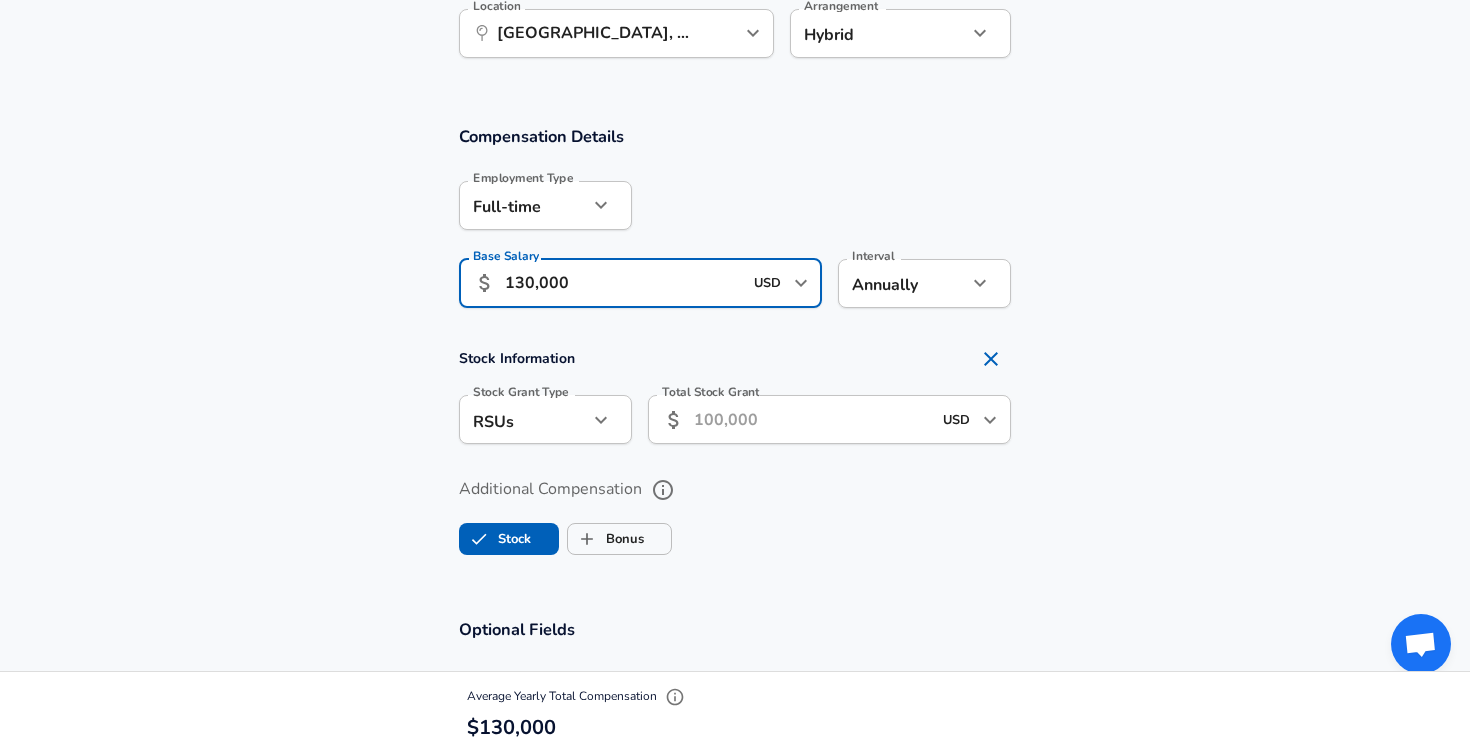 click 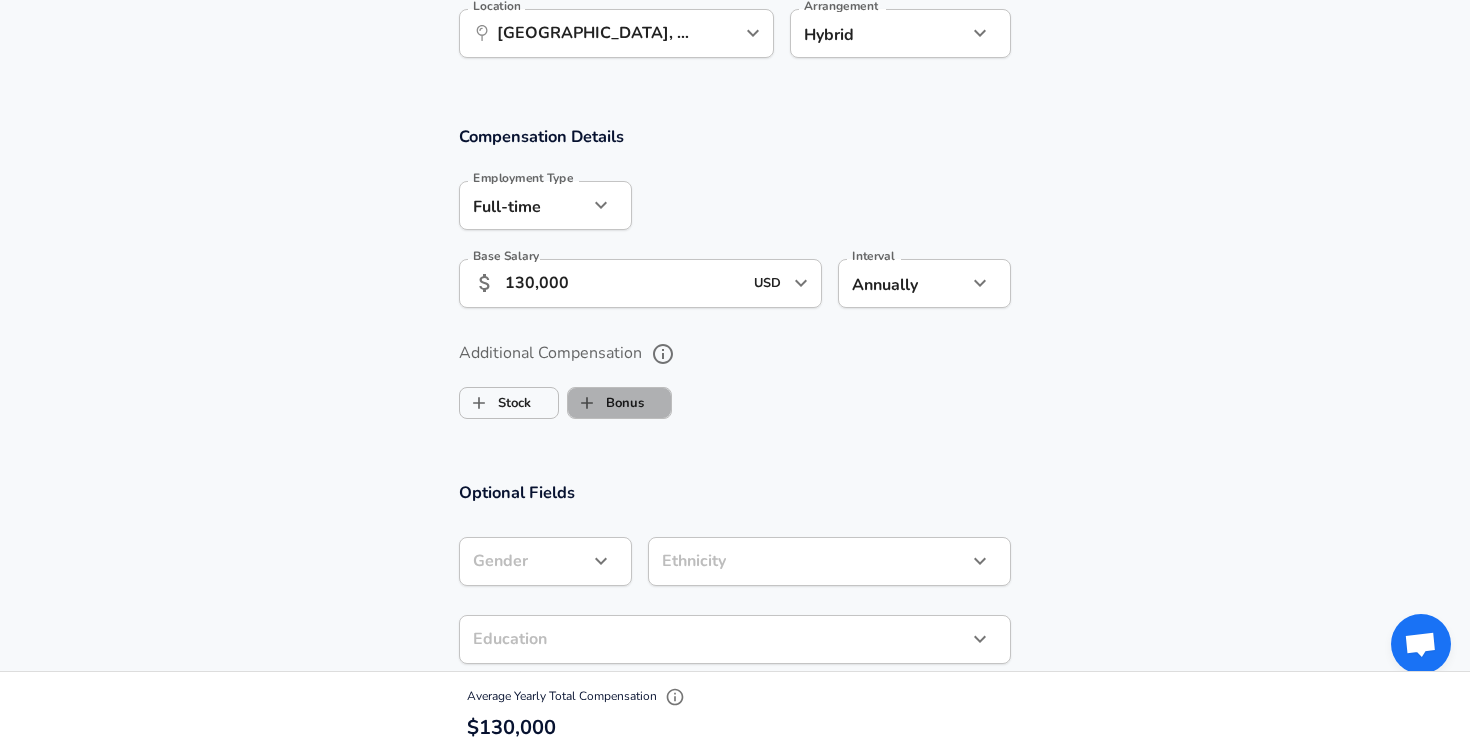 click on "Bonus" at bounding box center [606, 403] 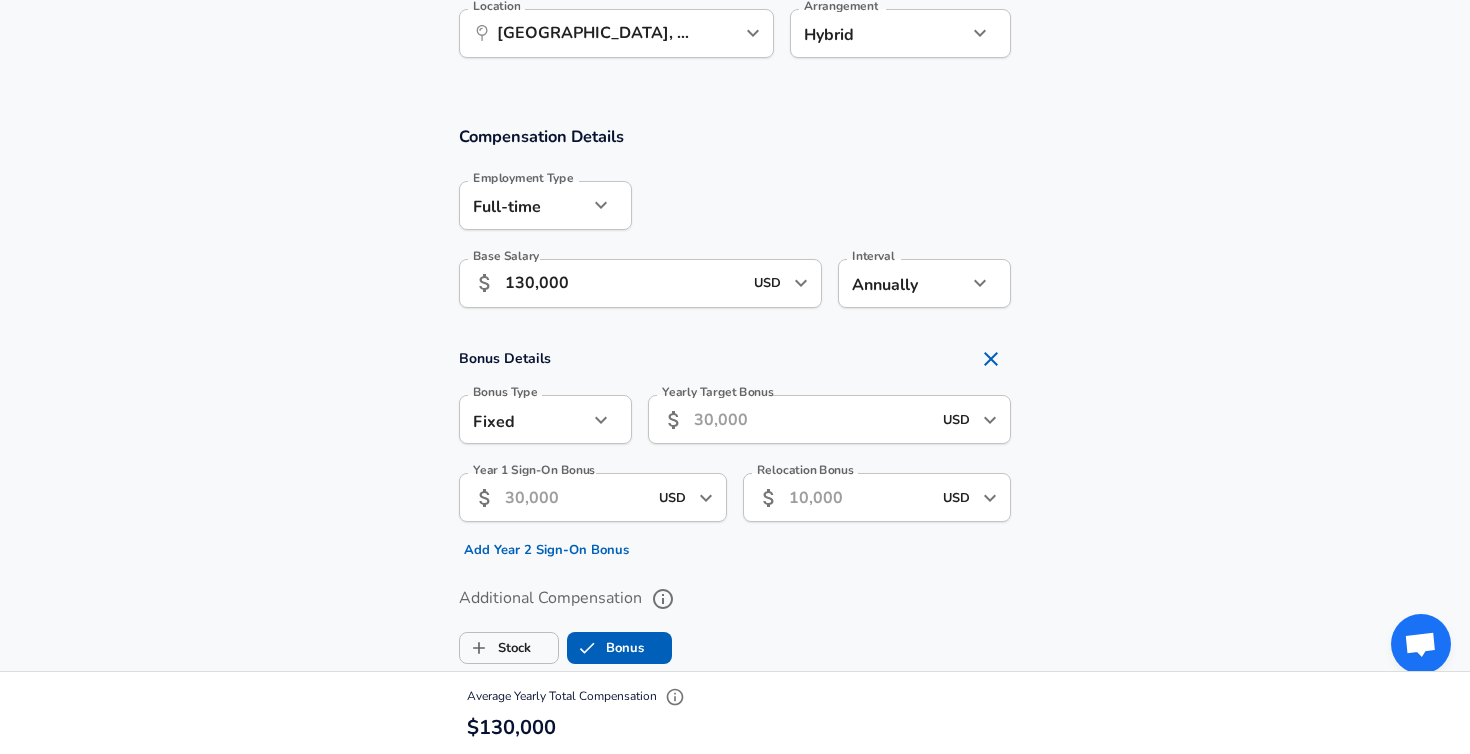 click 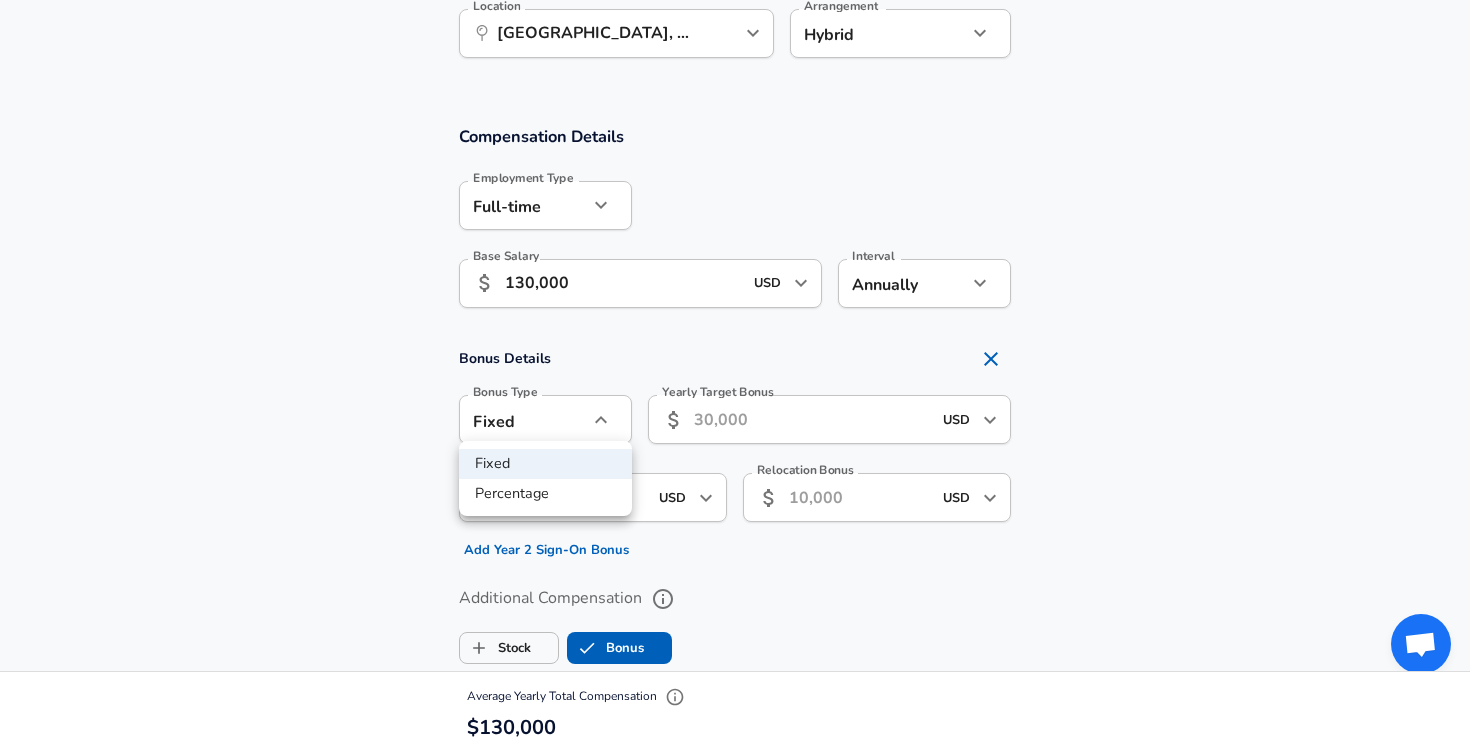 click at bounding box center [735, 377] 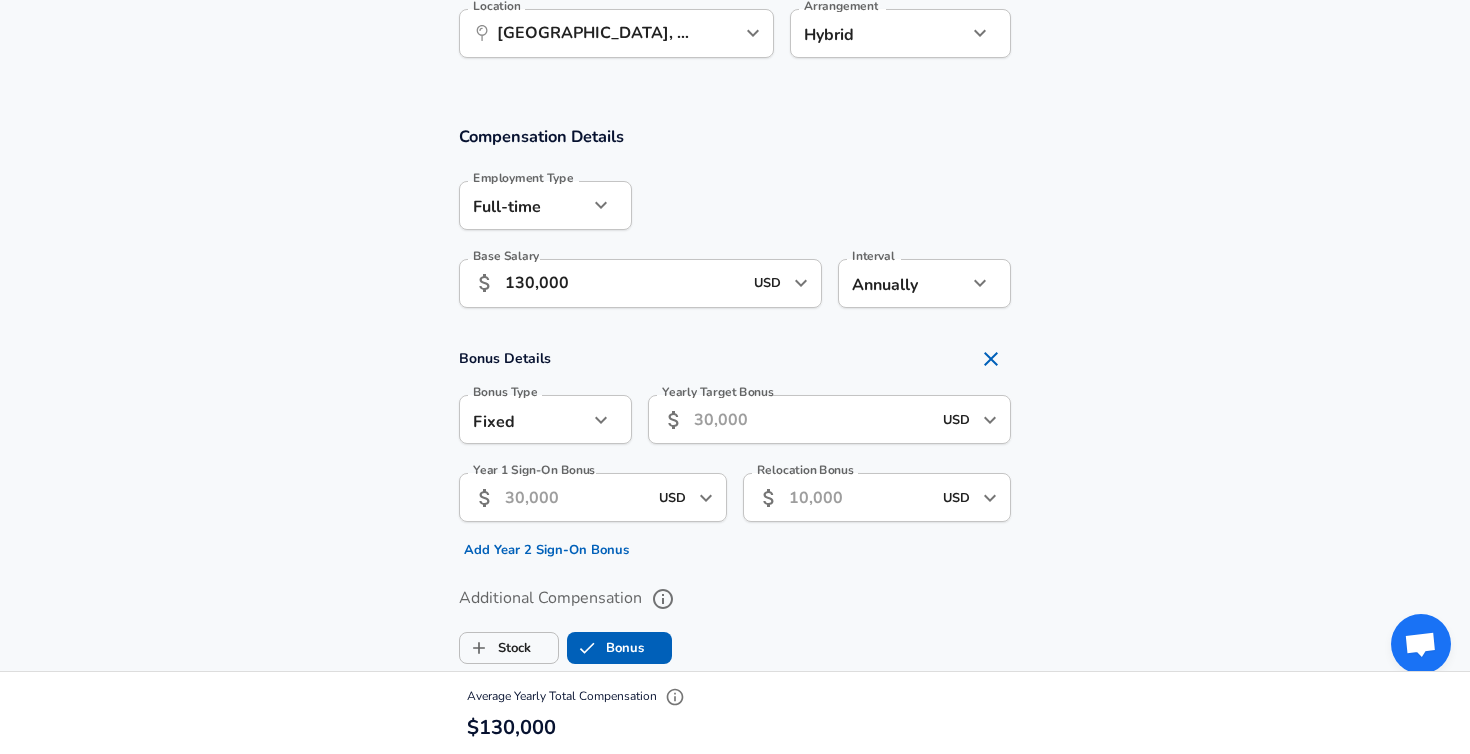 click on "Yearly Target Bonus" at bounding box center [812, 419] 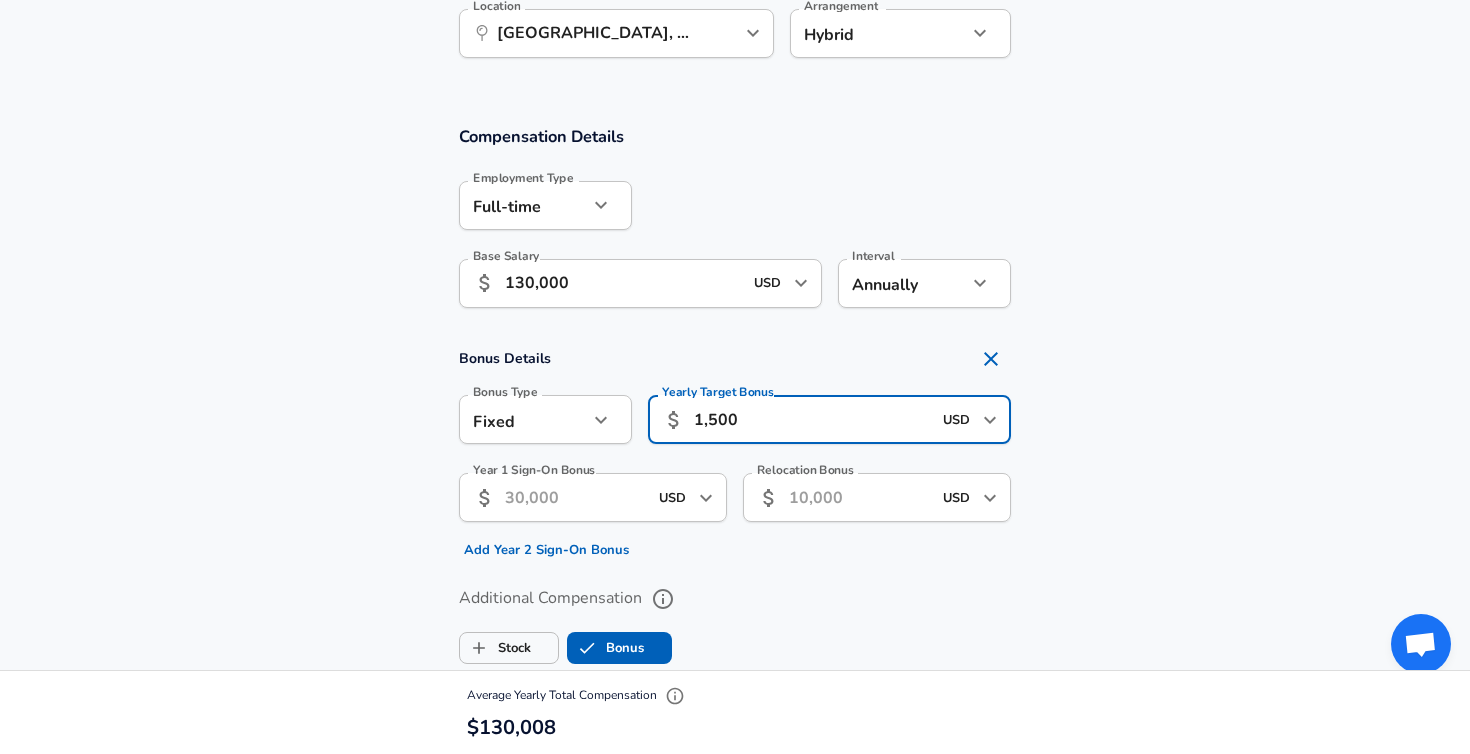 type on "15,000" 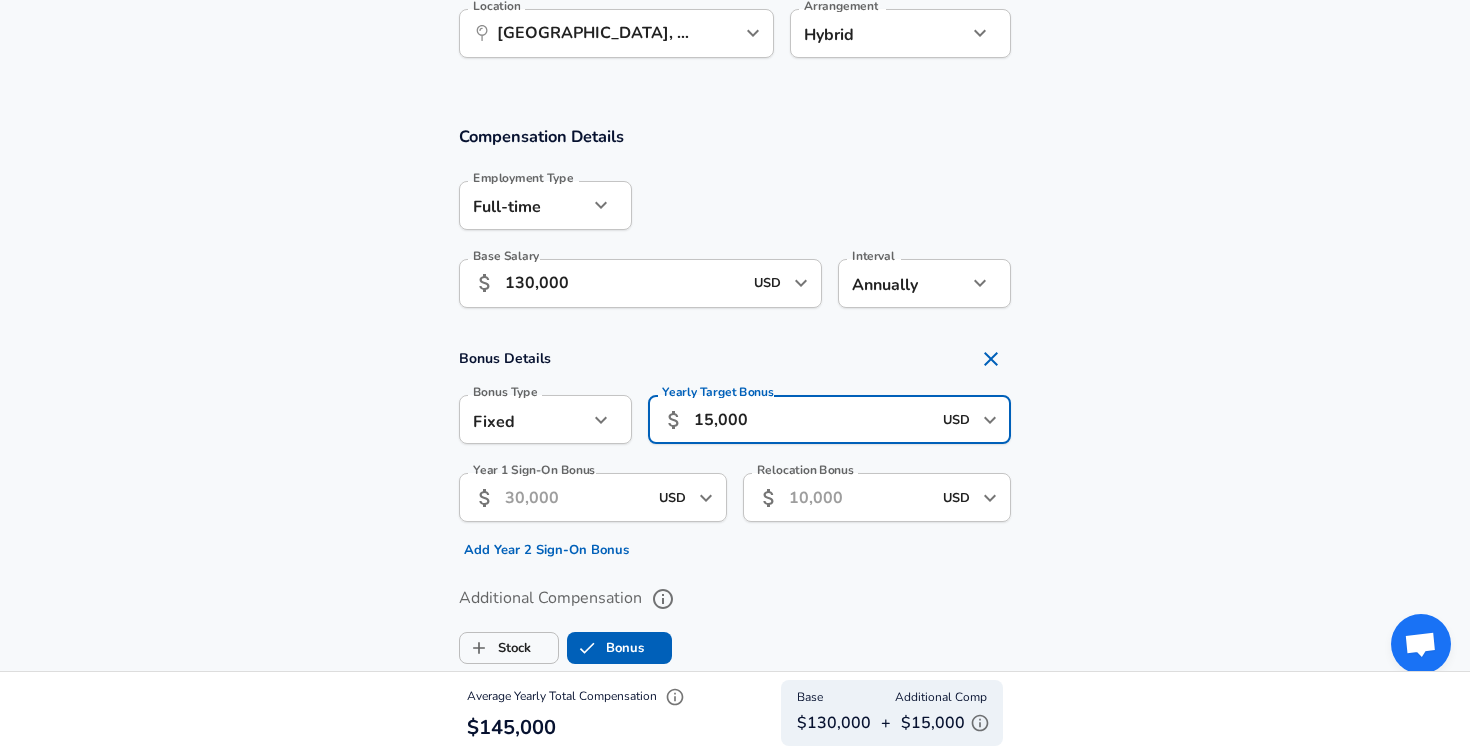 click on "Bonus Details  Bonus Type Fixed fixed Bonus Type Yearly Target Bonus ​ 15,000 USD ​ Yearly Target Bonus Year 1 Sign-On Bonus ​ USD ​ Year 1 Sign-On Bonus Add Year 2 Sign-On Bonus Relocation Bonus ​ USD ​ Relocation Bonus" at bounding box center (735, 452) 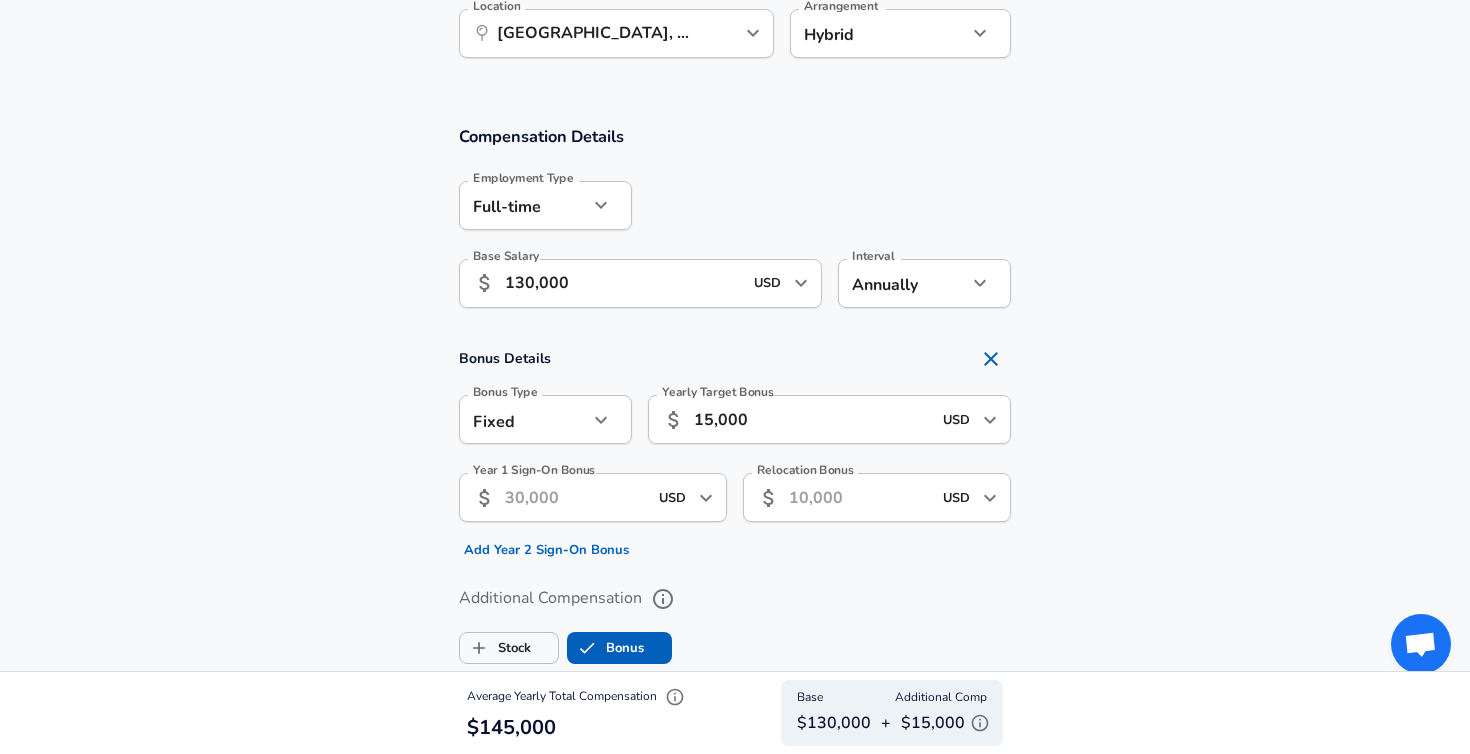 click on "Bonus Details  Bonus Type Fixed fixed Bonus Type Yearly Target Bonus ​ 15,000 USD ​ Yearly Target Bonus Year 1 Sign-On Bonus ​ USD ​ Year 1 Sign-On Bonus Add Year 2 Sign-On Bonus Relocation Bonus ​ USD ​ Relocation Bonus" at bounding box center [735, 452] 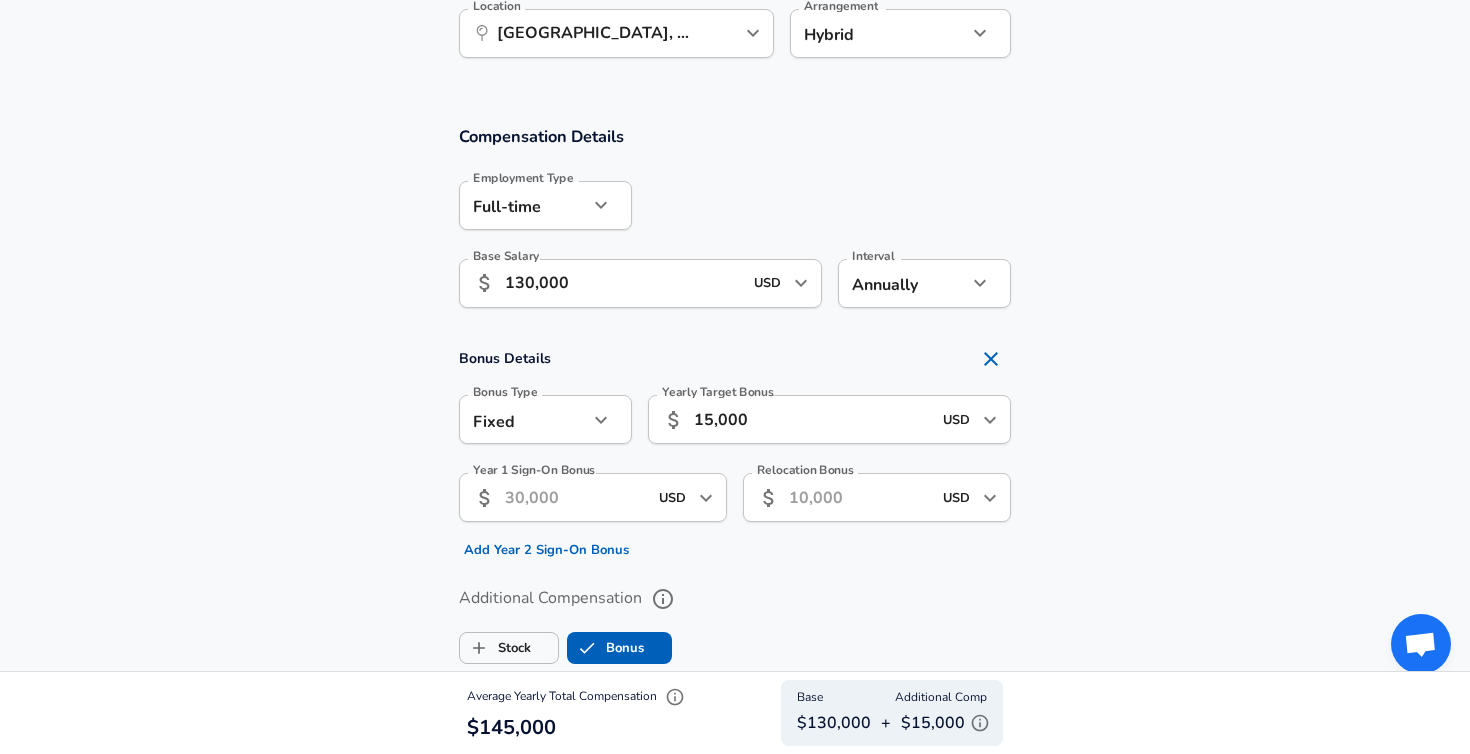 click on "Bonus Details  Bonus Type Fixed fixed Bonus Type Yearly Target Bonus ​ 15,000 USD ​ Yearly Target Bonus Year 1 Sign-On Bonus ​ USD ​ Year 1 Sign-On Bonus Add Year 2 Sign-On Bonus Relocation Bonus ​ USD ​ Relocation Bonus" at bounding box center [735, 452] 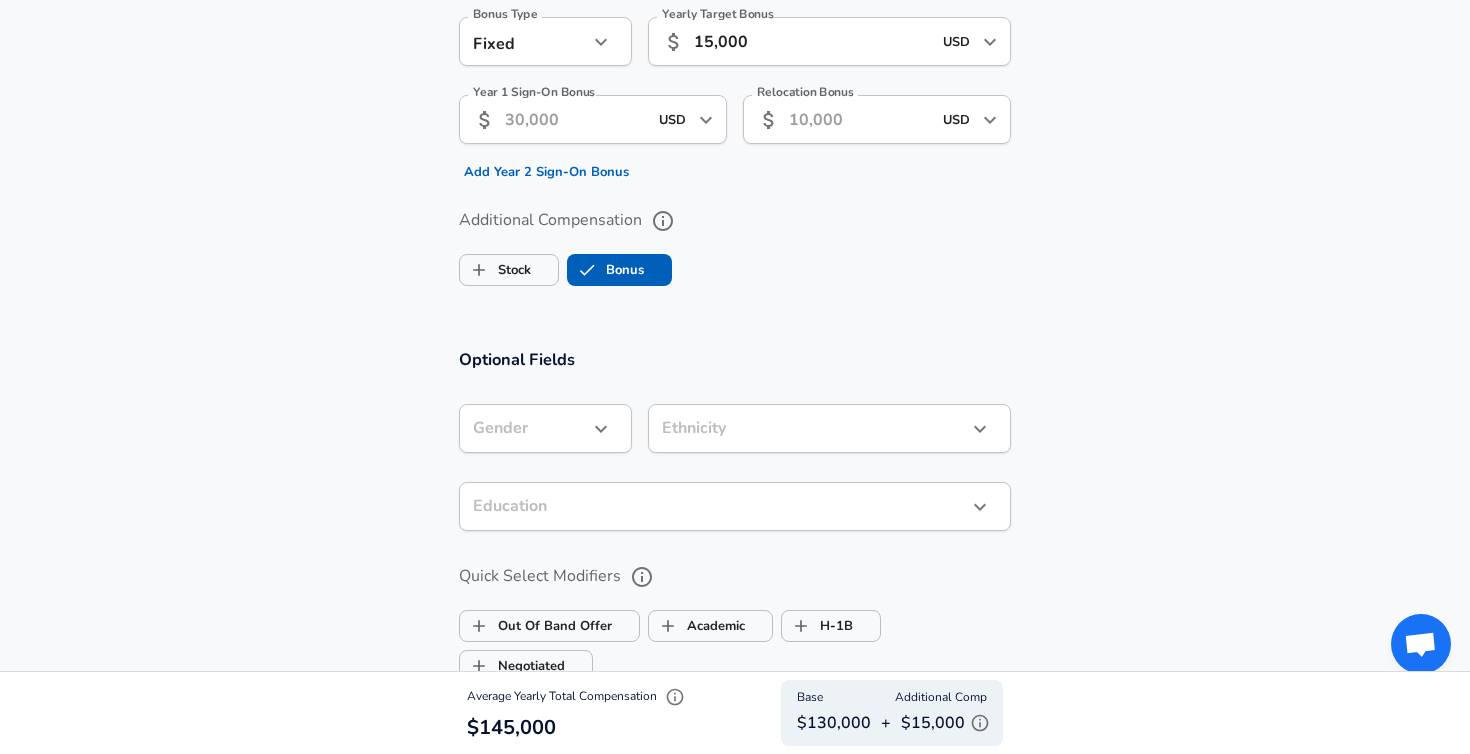 scroll, scrollTop: 1567, scrollLeft: 0, axis: vertical 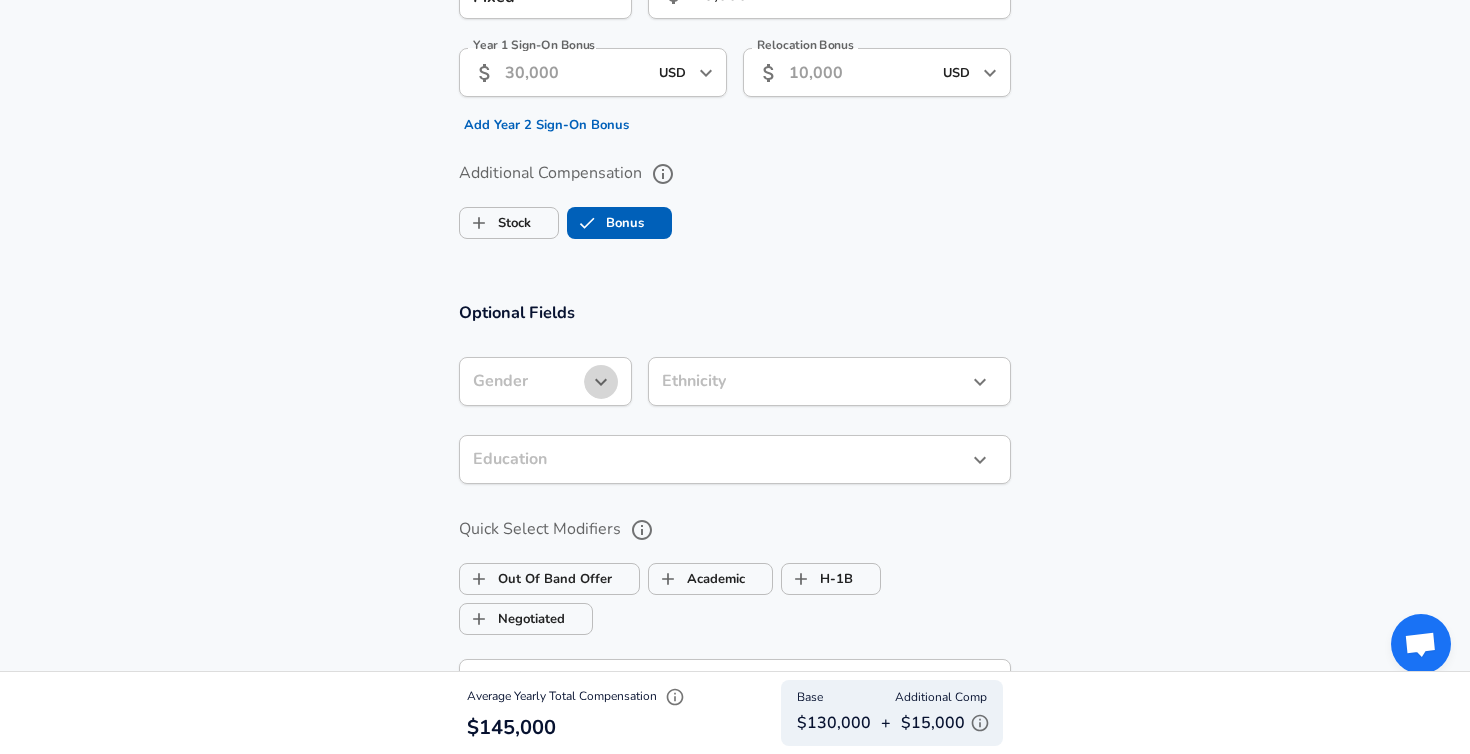 click 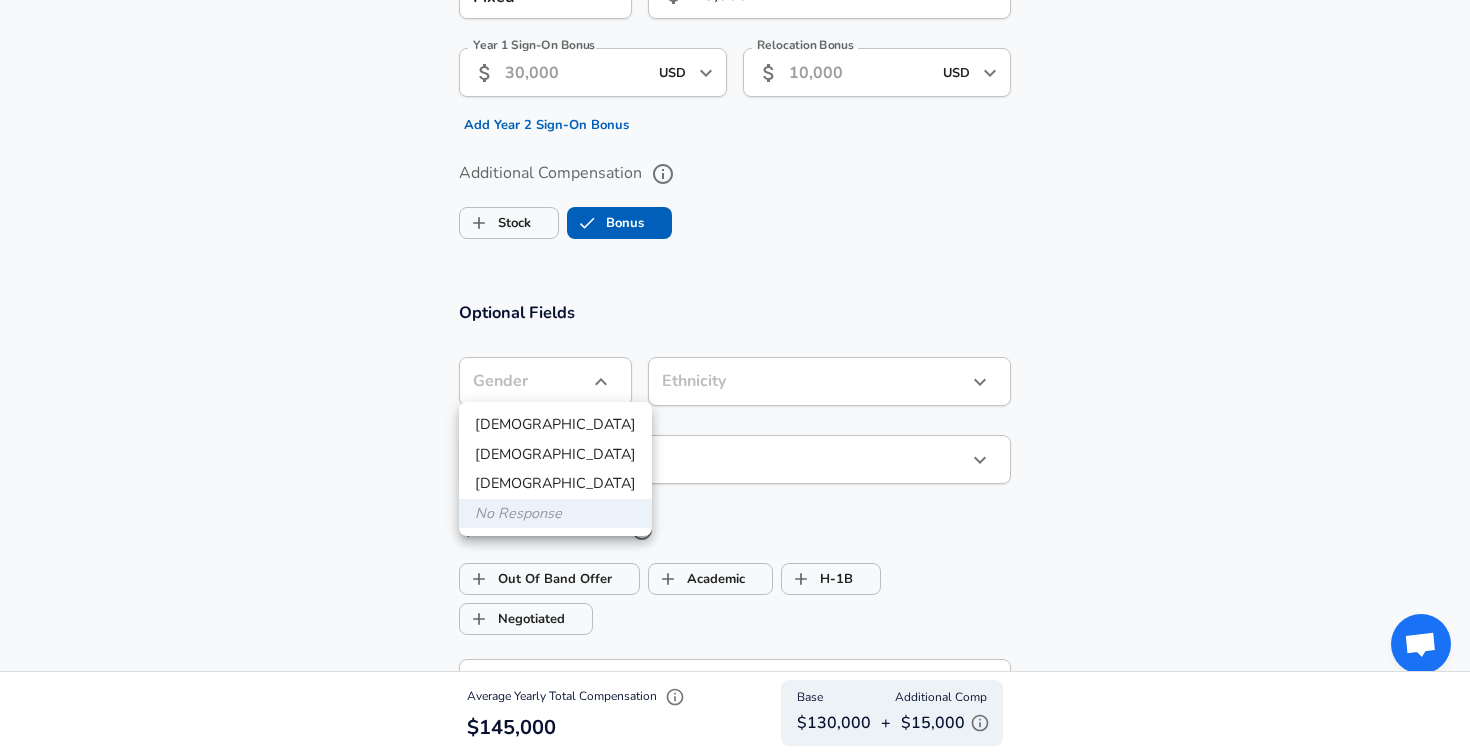 click on "[DEMOGRAPHIC_DATA]" at bounding box center (555, 425) 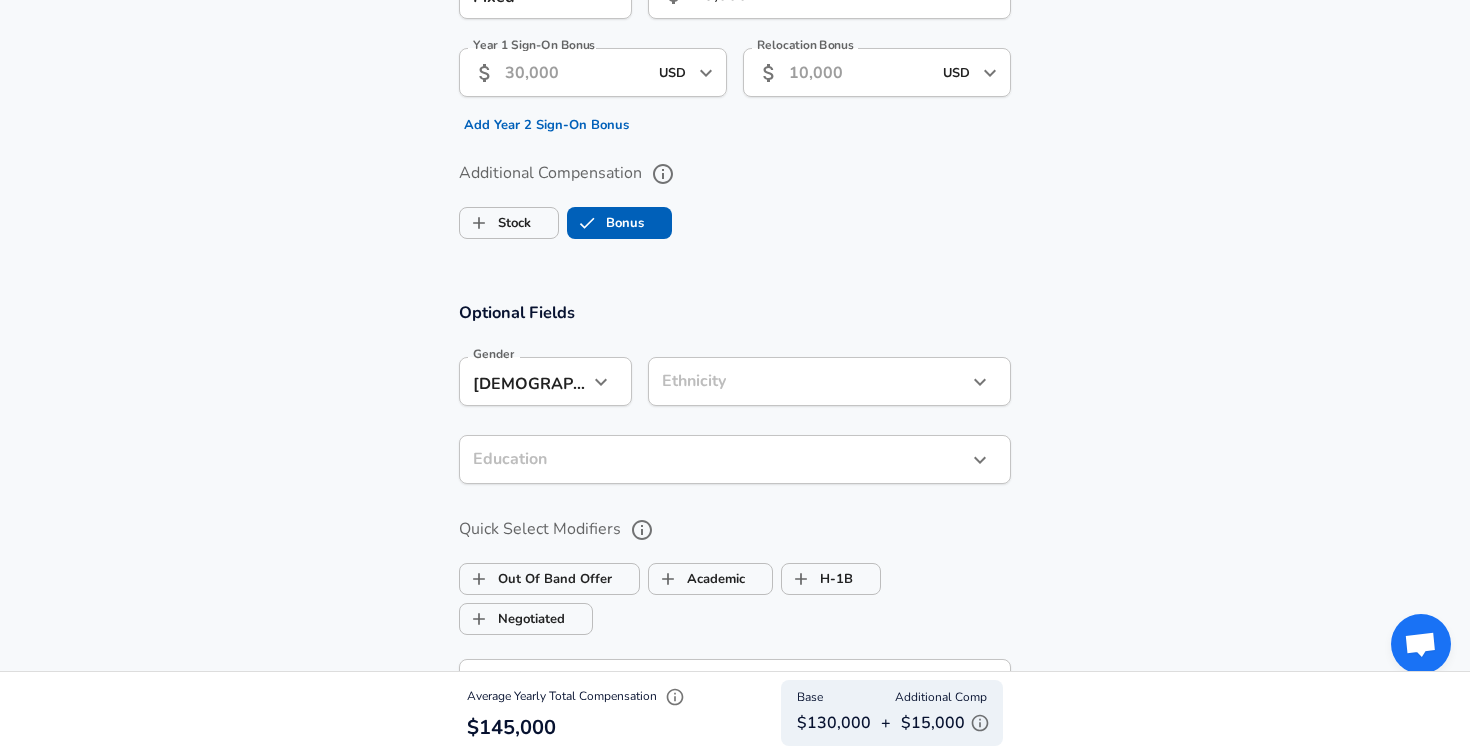 click on "Restart Add Your Salary Upload your offer letter   to verify your submission Enhance Privacy and Anonymity No Automatically hides specific fields until there are enough submissions to safely display the full details.   More Details Based on your submission and the data points that we have already collected, we will automatically hide and anonymize specific fields if there aren't enough data points to remain sufficiently anonymous. Company & Title Information   Enter the company you received your offer from Company JPMorgan Chase Company   Select the title that closest resembles your official title. This should be similar to the title that was present on your offer letter. Title Software Engineer Title   Select a job family that best fits your role. If you can't find one, select 'Other' to enter a custom job family Job Family Software Engineer Job Family   Select a Specialization that best fits your role. If you can't find one, select 'Other' to enter a custom specialization Select Specialization Full Stack" at bounding box center (735, -1190) 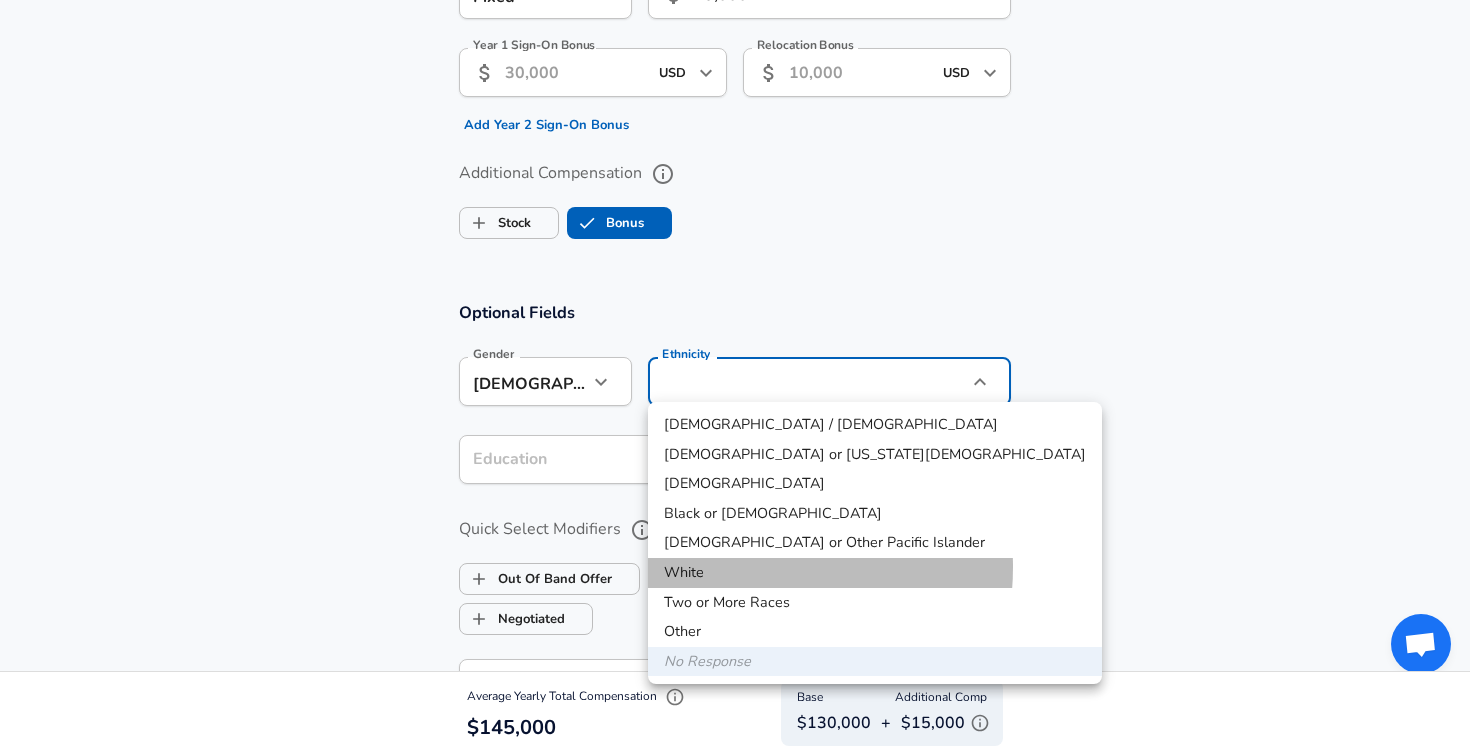 click on "White" at bounding box center (875, 573) 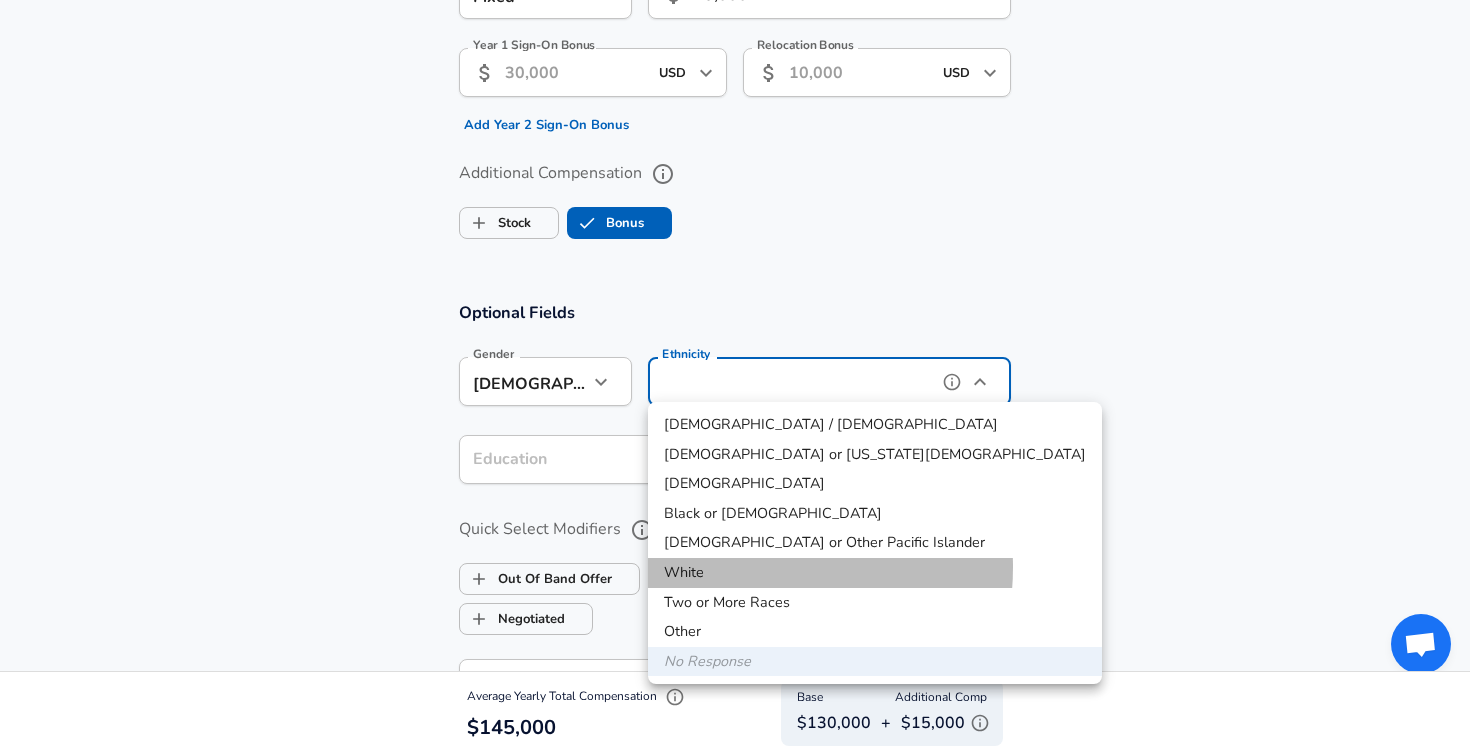 type on "White" 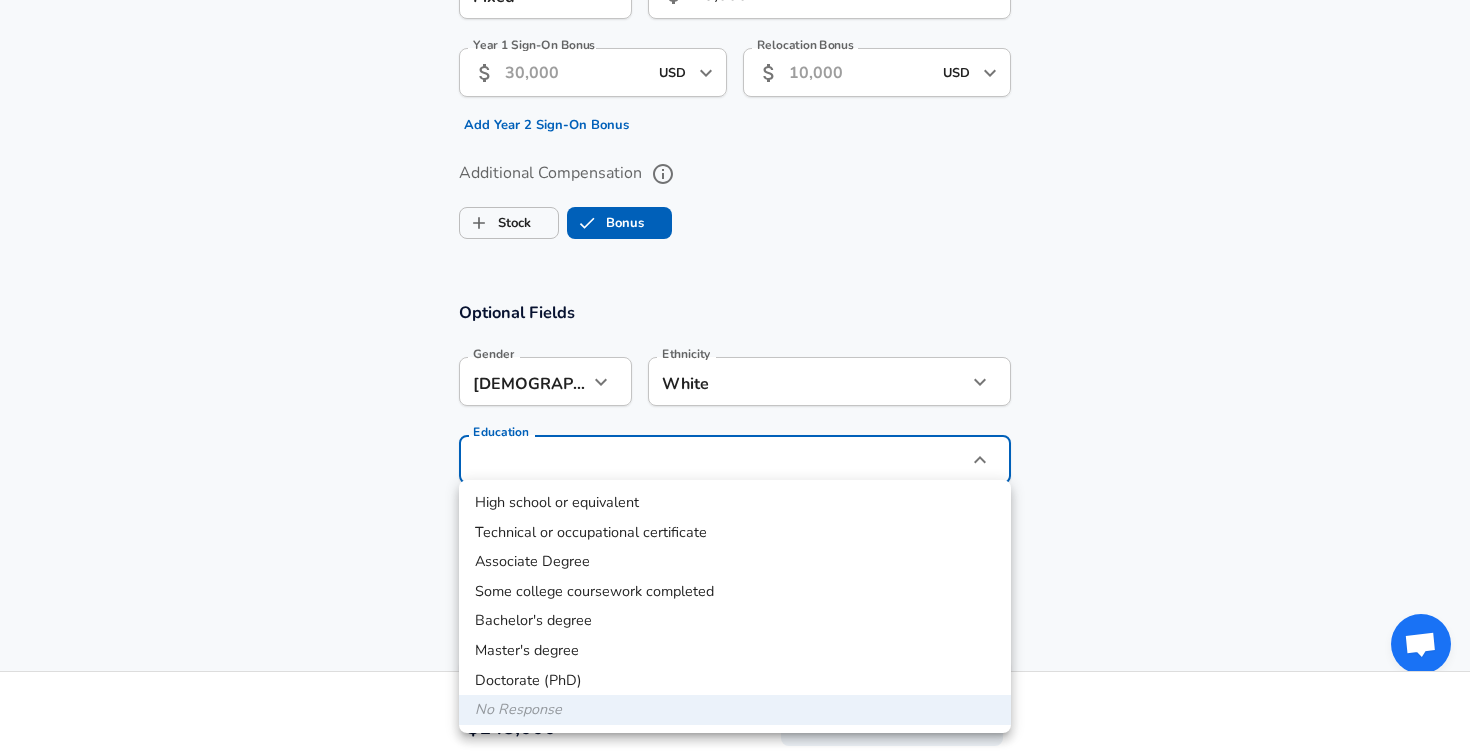 click on "Restart Add Your Salary Upload your offer letter   to verify your submission Enhance Privacy and Anonymity No Automatically hides specific fields until there are enough submissions to safely display the full details.   More Details Based on your submission and the data points that we have already collected, we will automatically hide and anonymize specific fields if there aren't enough data points to remain sufficiently anonymous. Company & Title Information   Enter the company you received your offer from Company JPMorgan Chase Company   Select the title that closest resembles your official title. This should be similar to the title that was present on your offer letter. Title Software Engineer Title   Select a job family that best fits your role. If you can't find one, select 'Other' to enter a custom job family Job Family Software Engineer Job Family   Select a Specialization that best fits your role. If you can't find one, select 'Other' to enter a custom specialization Select Specialization Full Stack" at bounding box center [735, -1190] 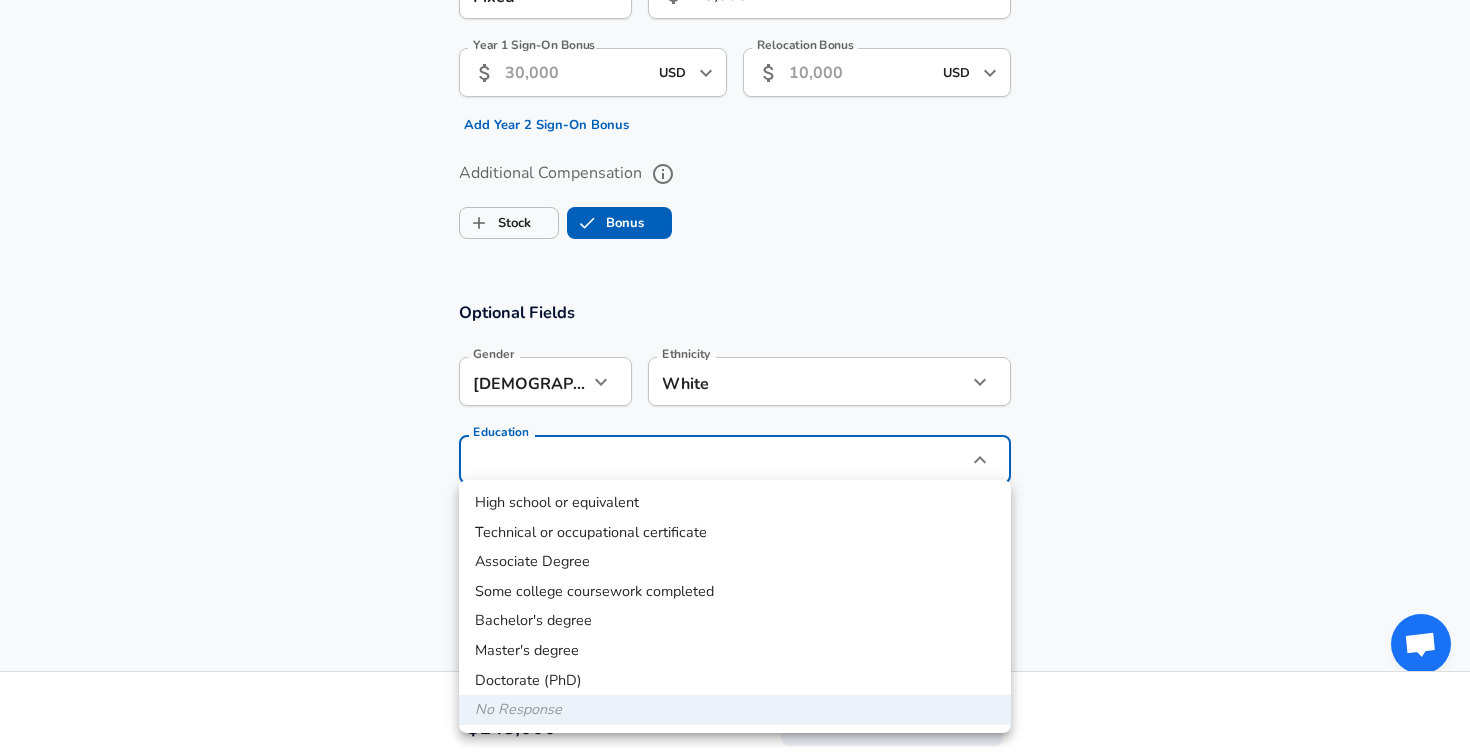 click on "Bachelor's degree" at bounding box center [735, 621] 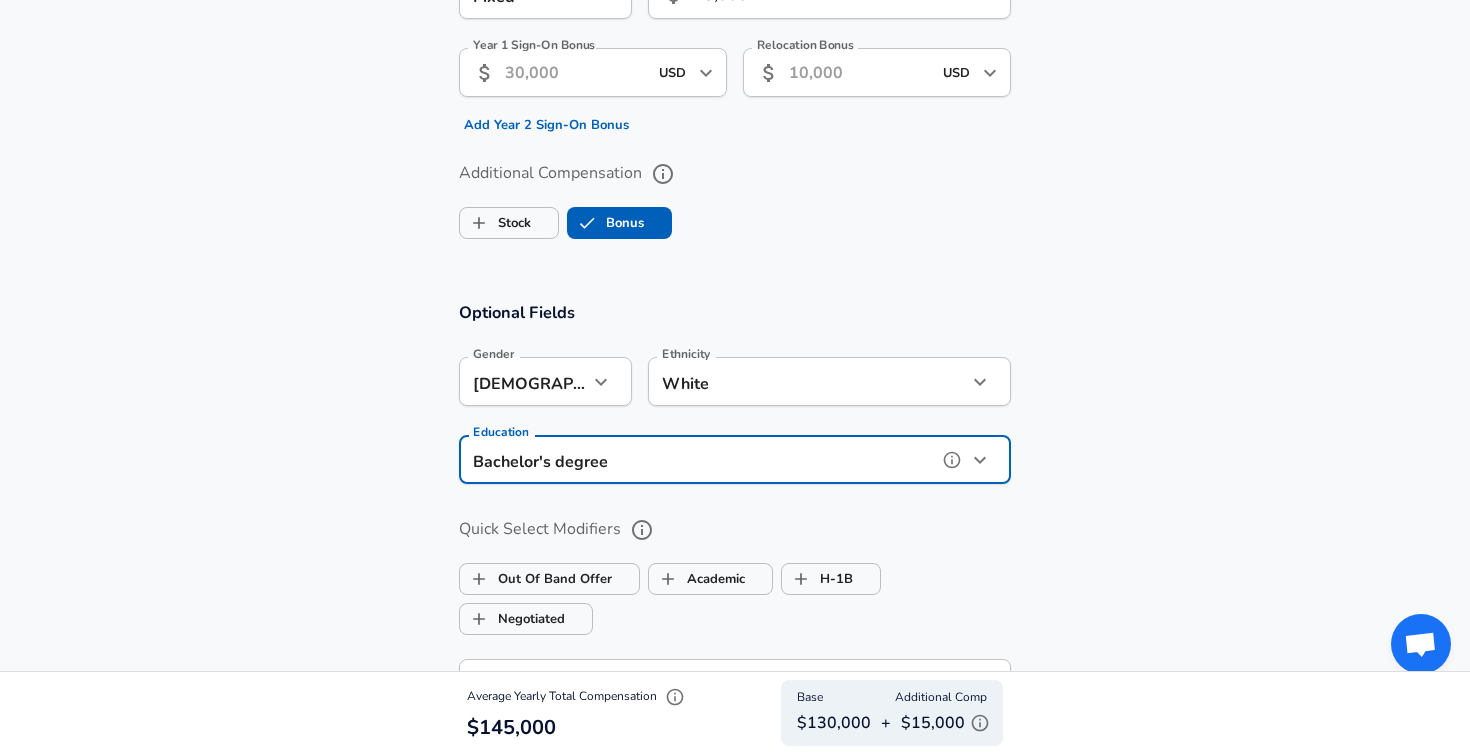 type on "Bachelors degree" 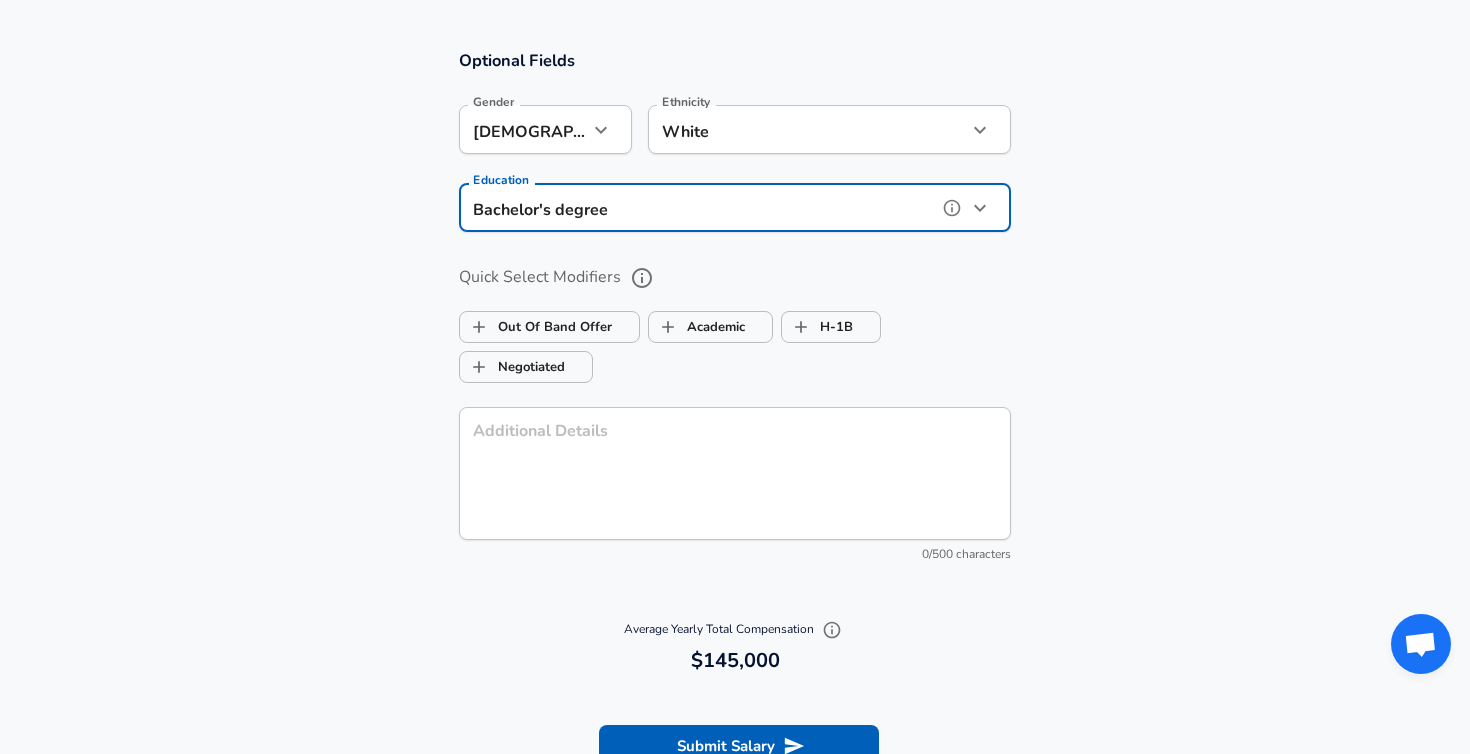 scroll, scrollTop: 1902, scrollLeft: 0, axis: vertical 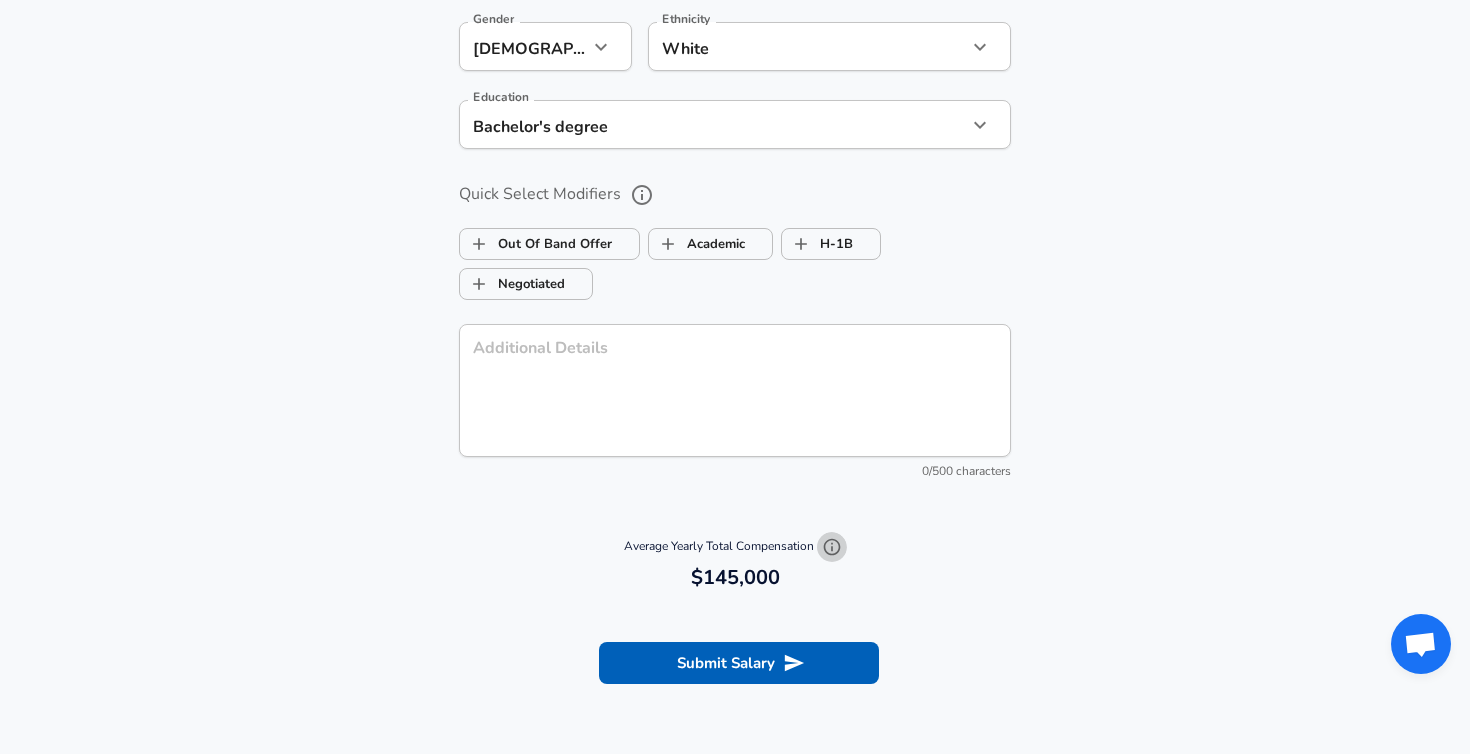 click 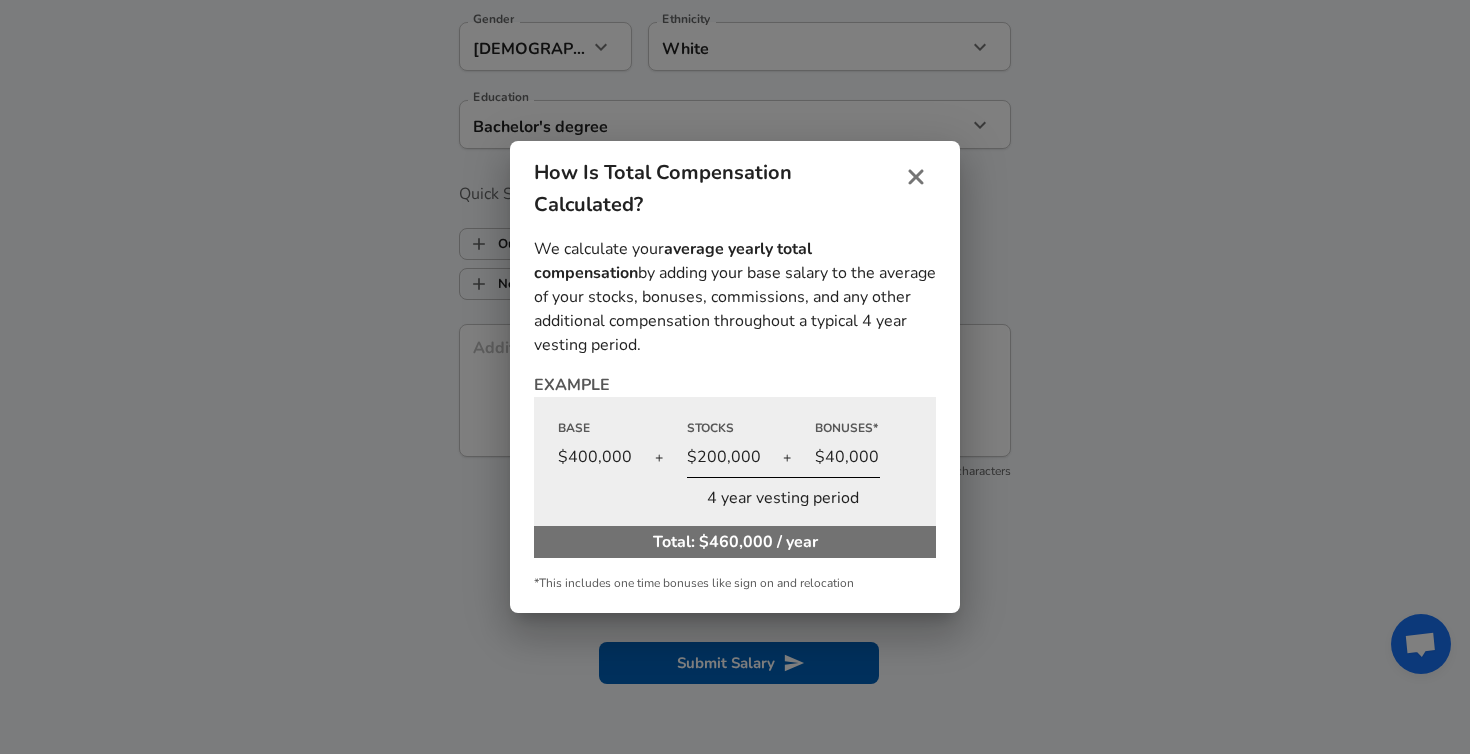 click on "We calculate your  average yearly total compensation  by adding your base salary to the average of your stocks, bonuses, commissions, and any other additional compensation throughout a typical 4 year vesting period." at bounding box center [735, 297] 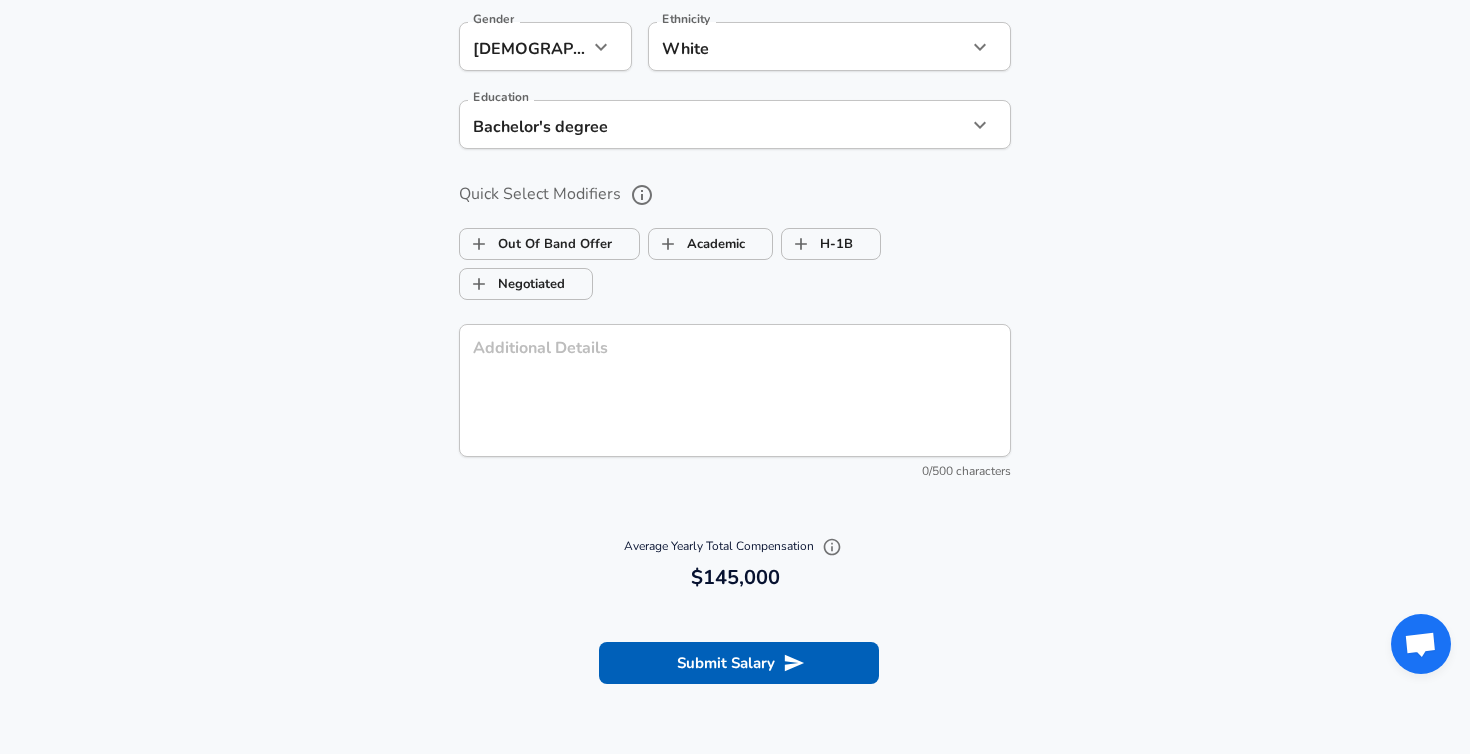 click on "Optional Fields Gender [DEMOGRAPHIC_DATA] [DEMOGRAPHIC_DATA] Gender Ethnicity White White Ethnicity Education Bachelor's degree Bachelors degree Education Quick Select Modifiers   Out Of Band Offer Academic H-1B Negotiated Additional Details x Additional Details 0 /500 characters Email Address [EMAIL_ADDRESS][DOMAIN_NAME] Email Address   Providing an email allows for editing or removal of your submission. We may also reach out if we have any questions. Your email will not be published." at bounding box center (735, 233) 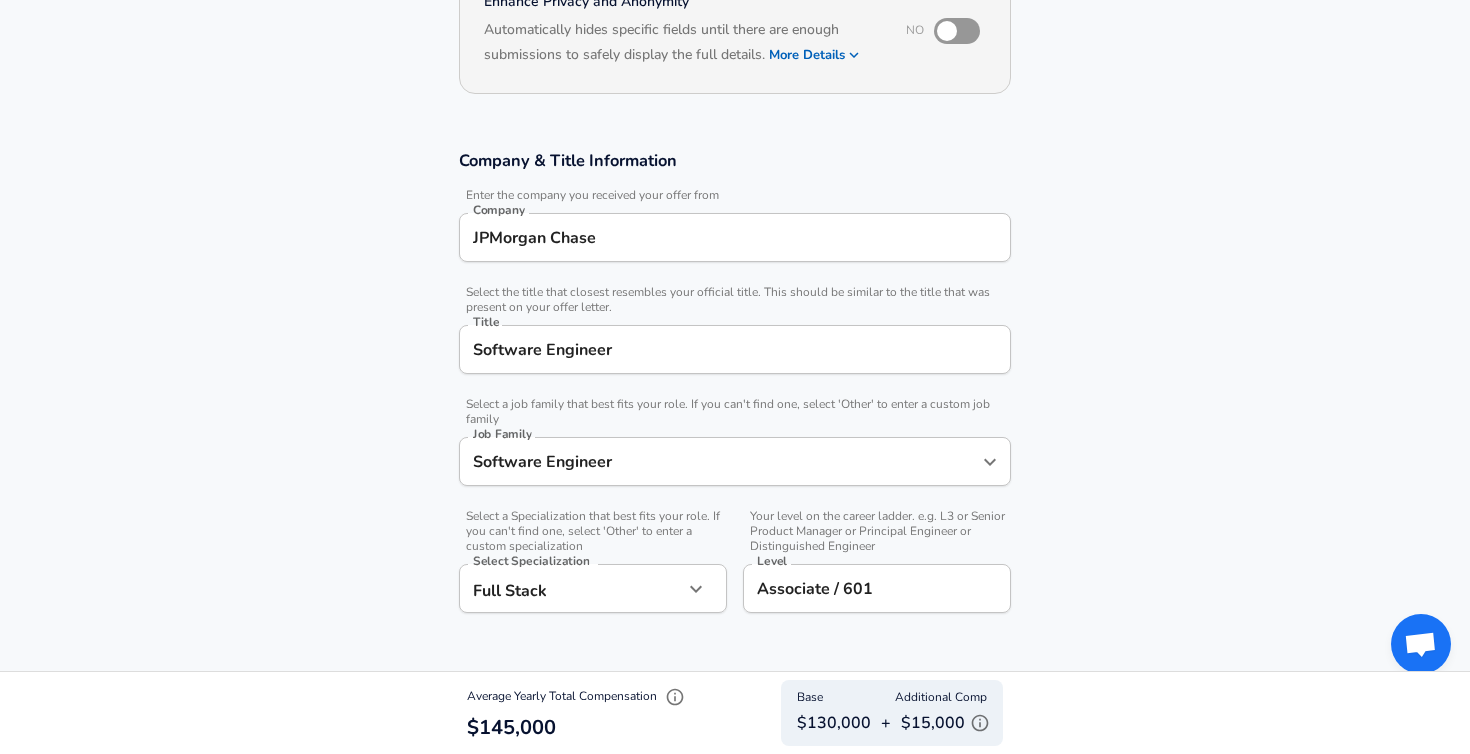 scroll, scrollTop: 226, scrollLeft: 0, axis: vertical 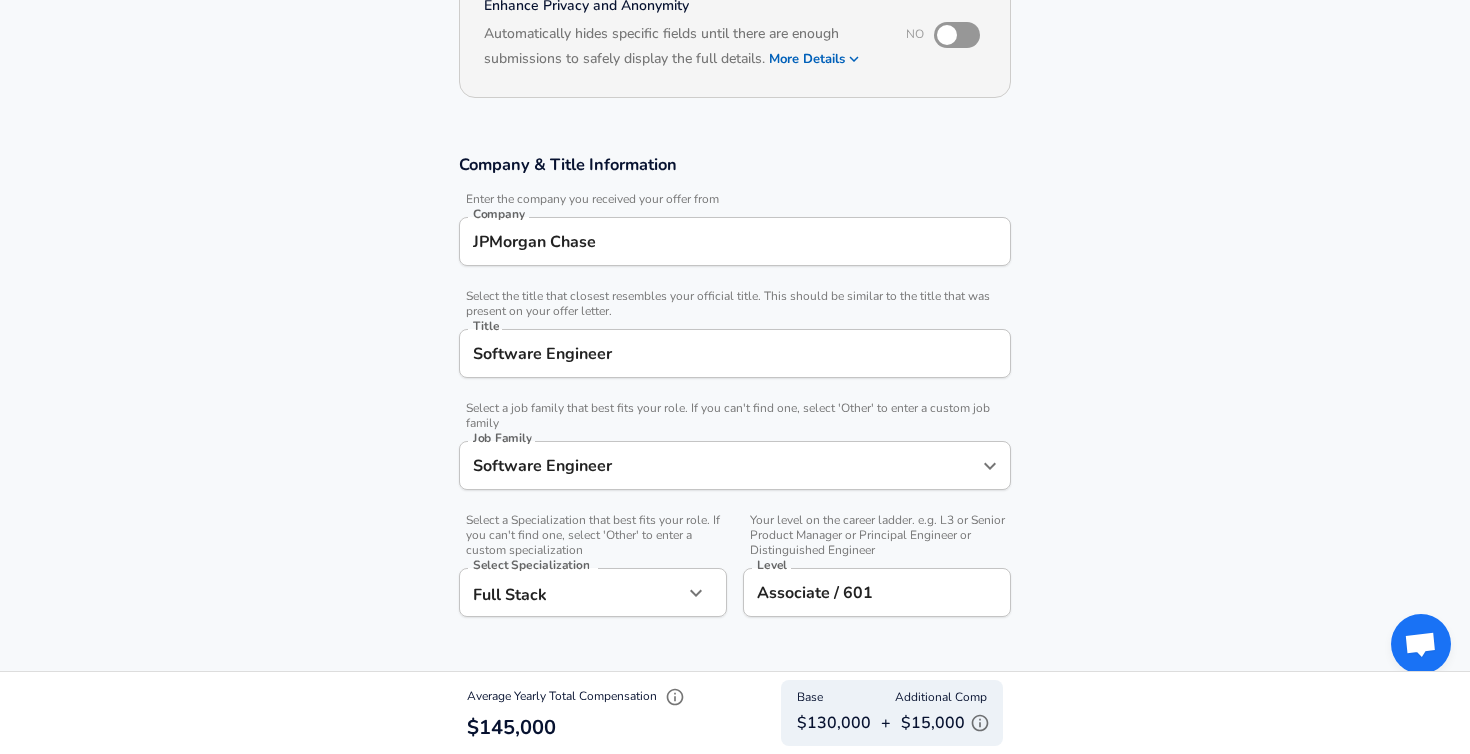 click on "Company & Title Information   Enter the company you received your offer from Company JPMorgan Chase Company   Select the title that closest resembles your official title. This should be similar to the title that was present on your offer letter. Title Software Engineer Title   Select a job family that best fits your role. If you can't find one, select 'Other' to enter a custom job family Job Family Software Engineer Job Family   Select a Specialization that best fits your role. If you can't find one, select 'Other' to enter a custom specialization Select Specialization Full Stack Full Stack Select Specialization   Your level on the career ladder. e.g. L3 or Senior Product Manager or Principal Engineer or Distinguished Engineer Level Associate / 601 Level" at bounding box center (735, 396) 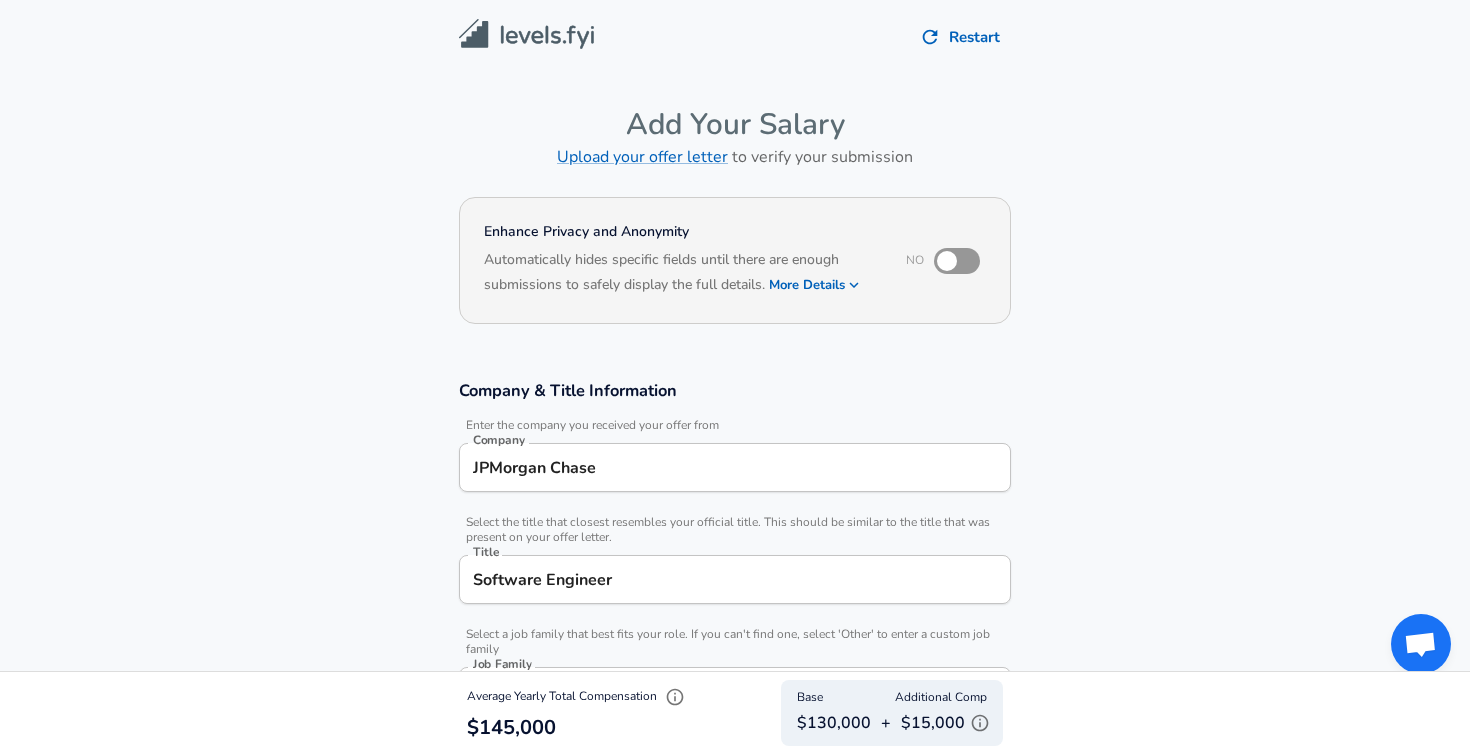 scroll, scrollTop: 0, scrollLeft: 0, axis: both 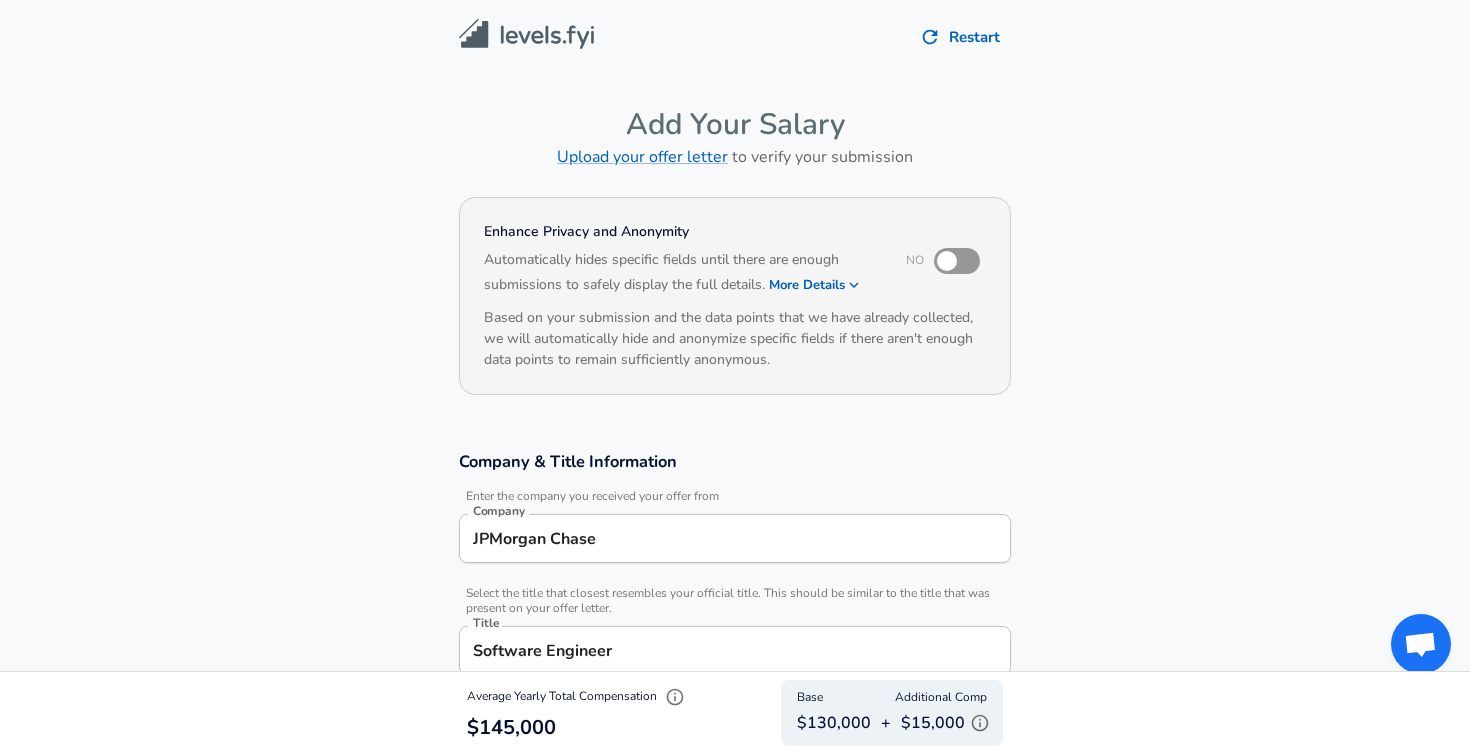 click at bounding box center (947, 261) 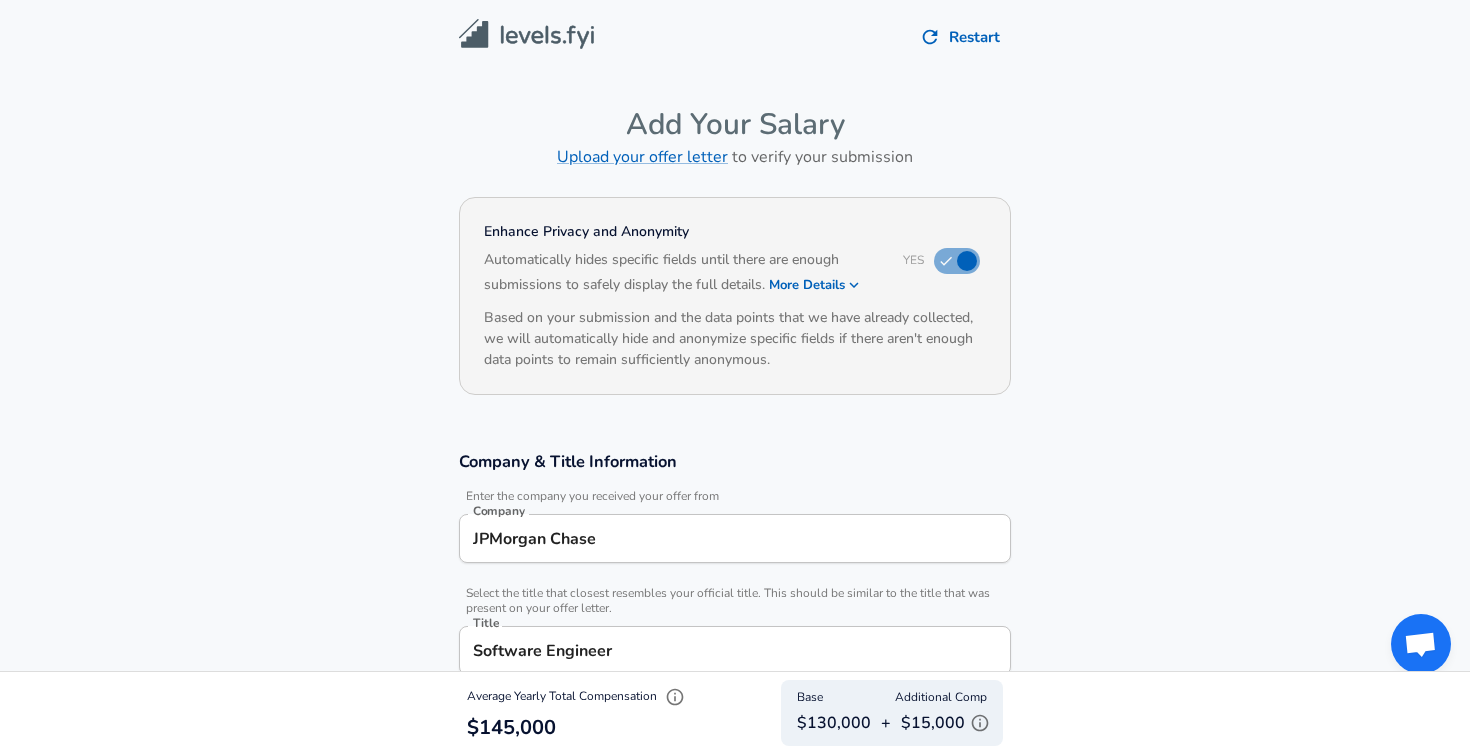 click at bounding box center [967, 261] 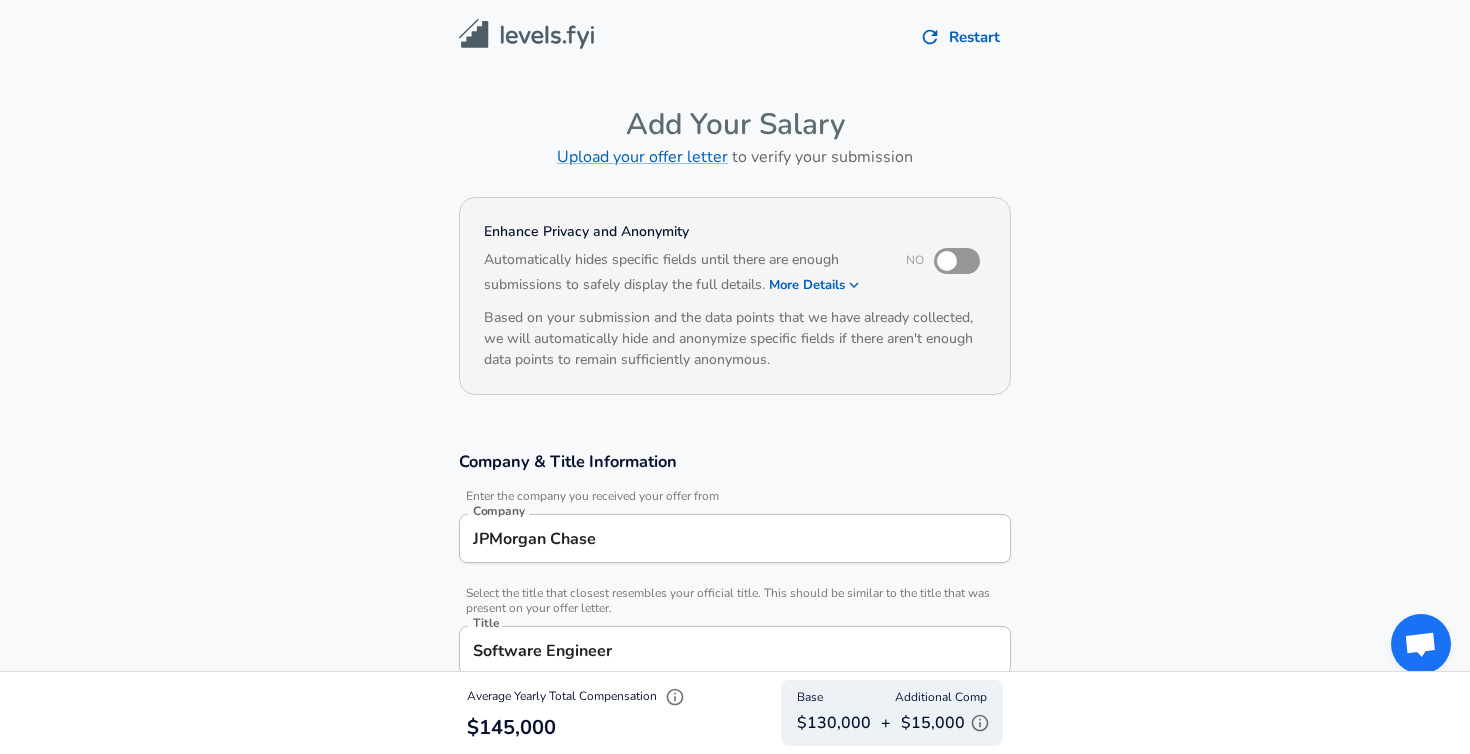 click at bounding box center [947, 261] 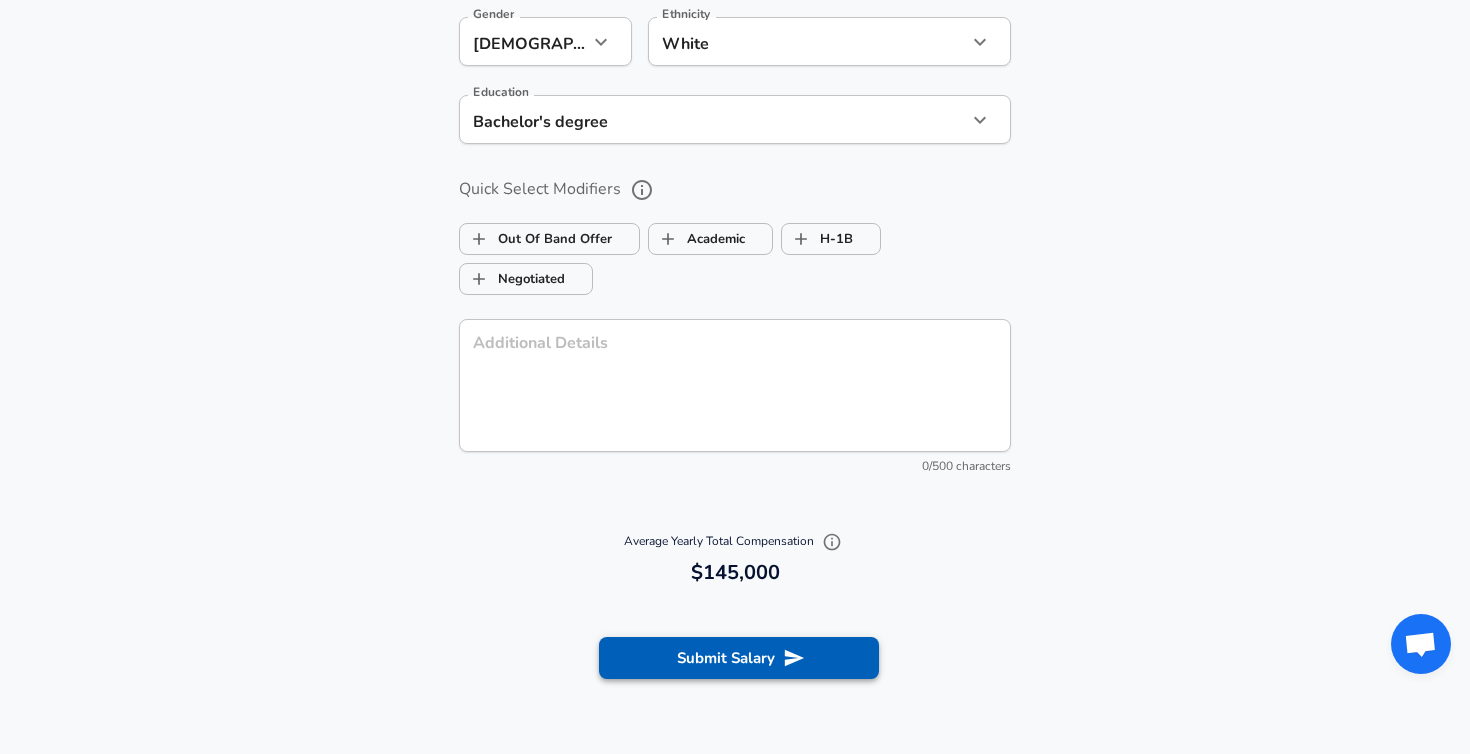 scroll, scrollTop: 1979, scrollLeft: 0, axis: vertical 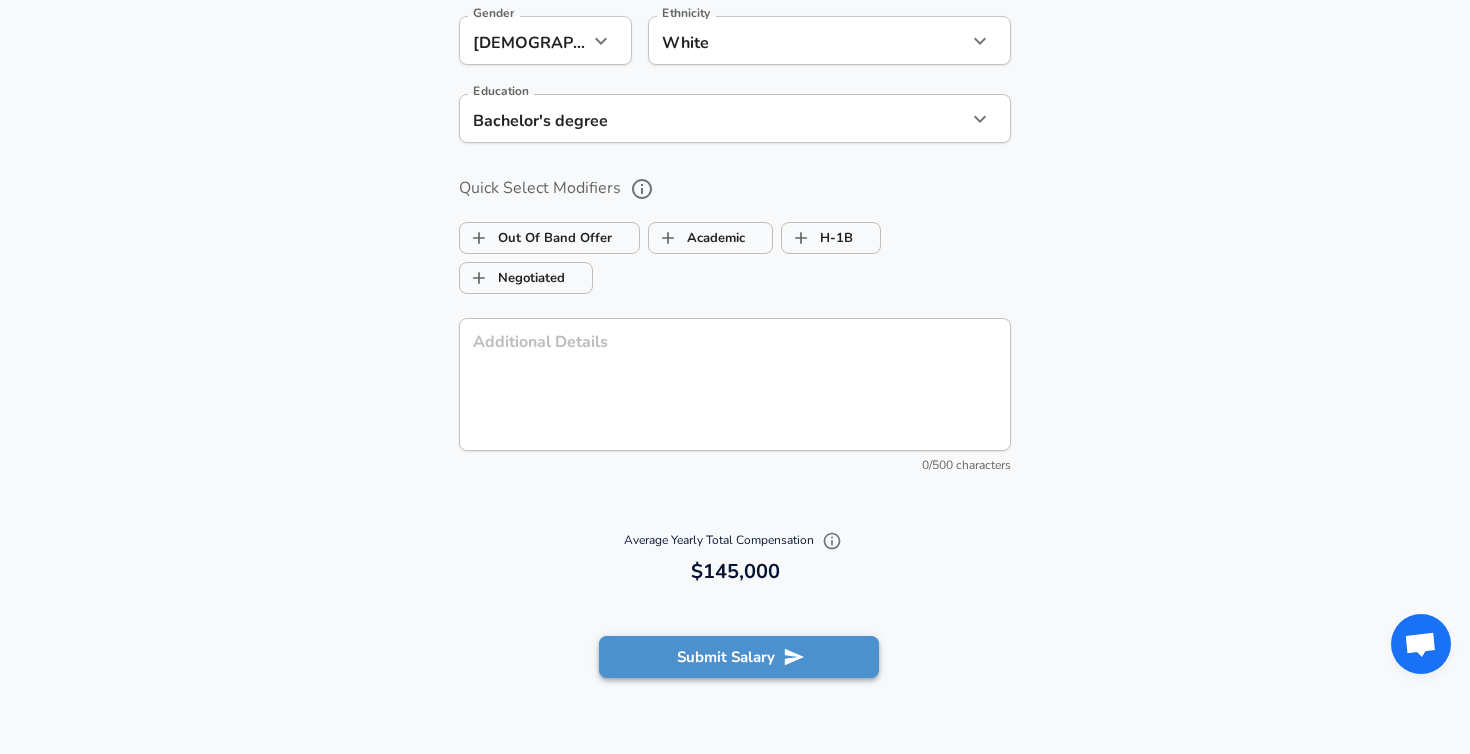 click on "Submit Salary" at bounding box center [739, 657] 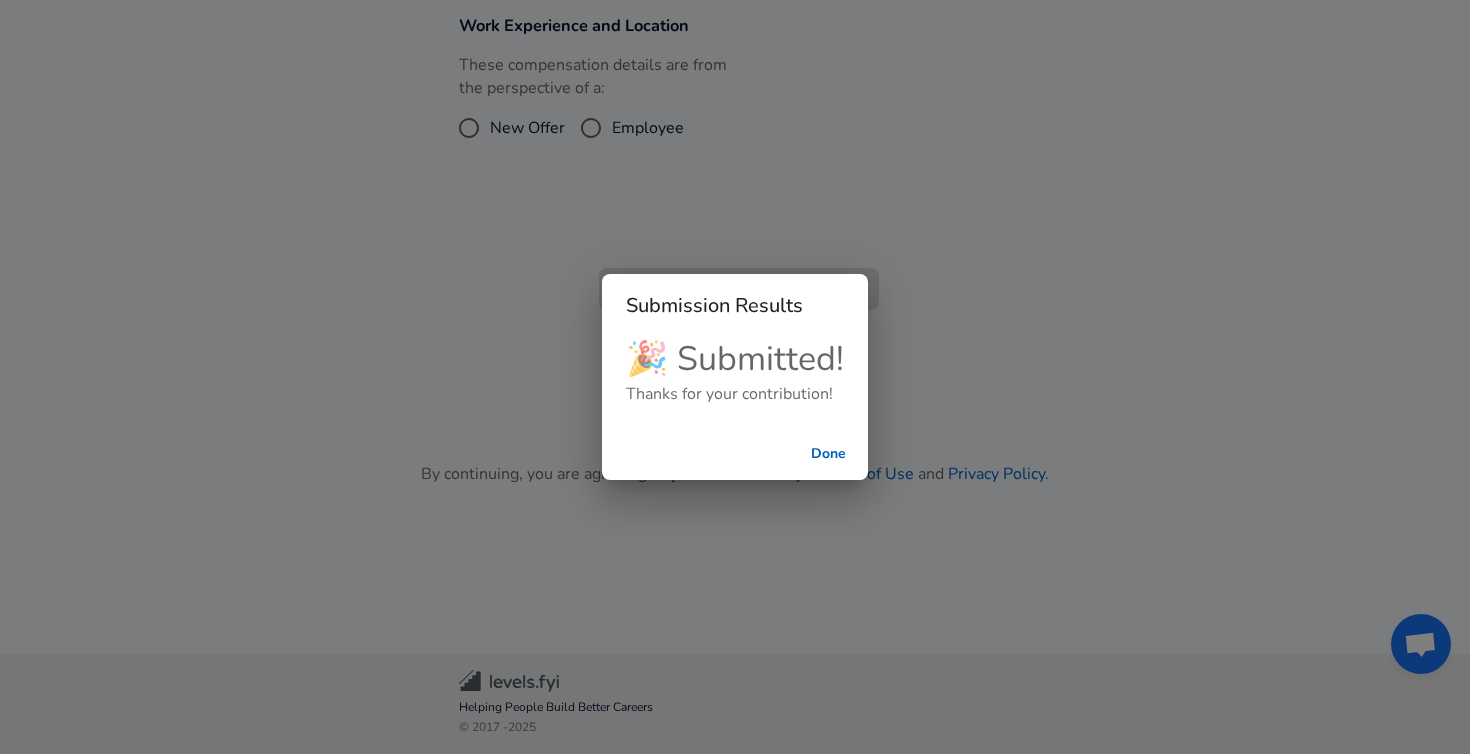 checkbox on "false" 